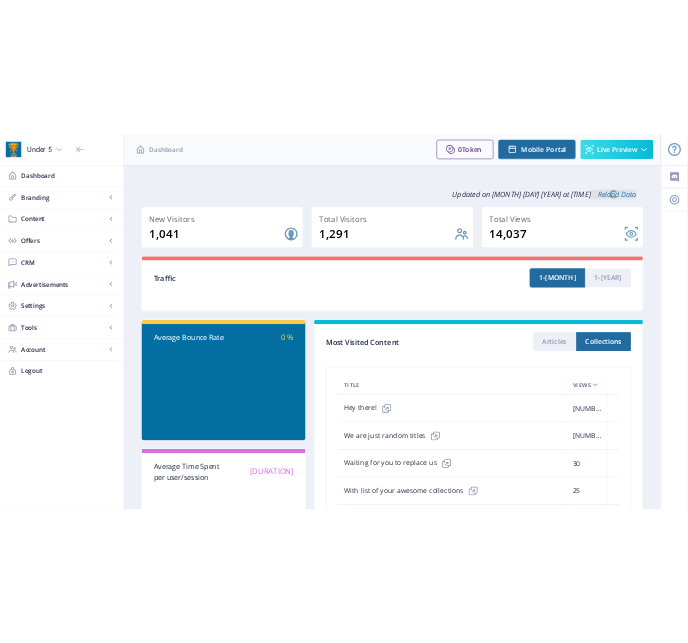 scroll, scrollTop: 0, scrollLeft: 0, axis: both 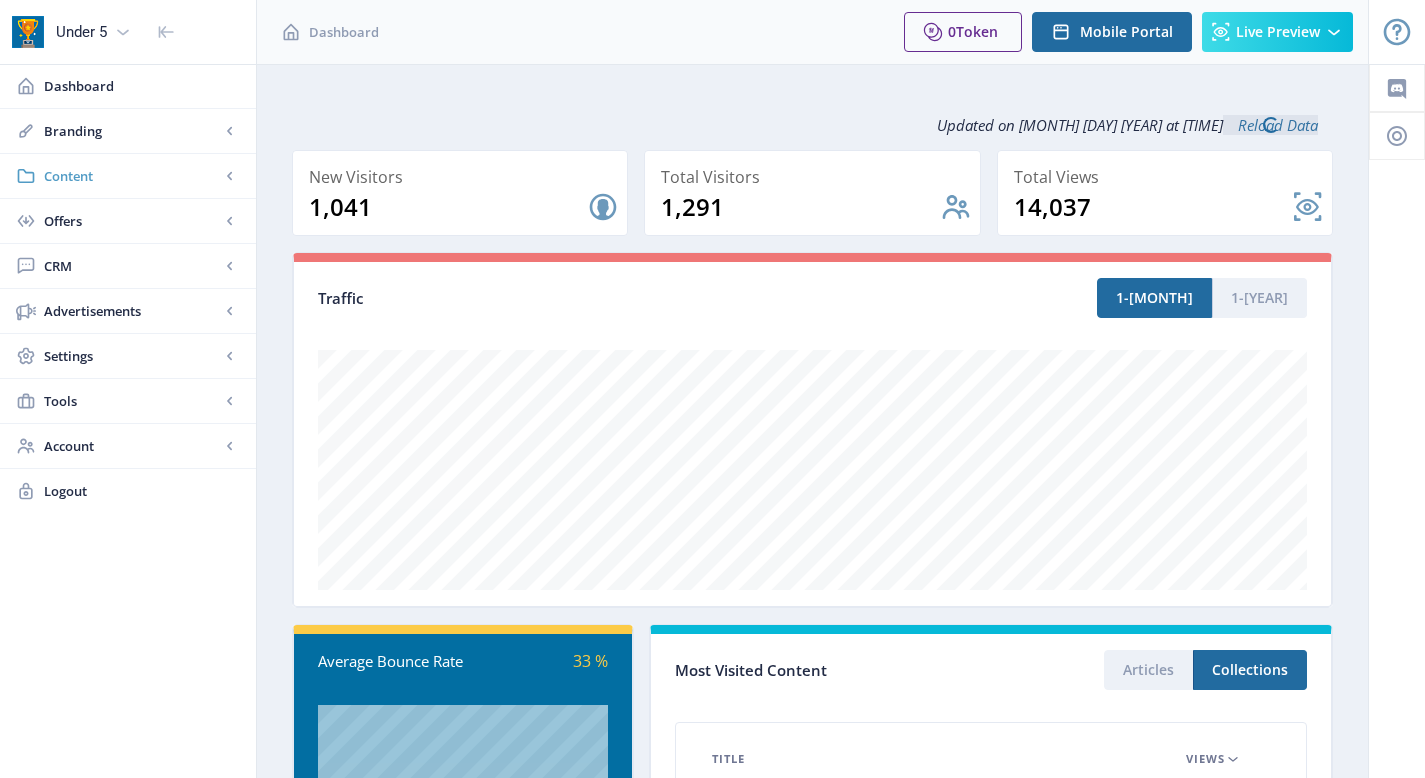 click on "Content" at bounding box center (132, 176) 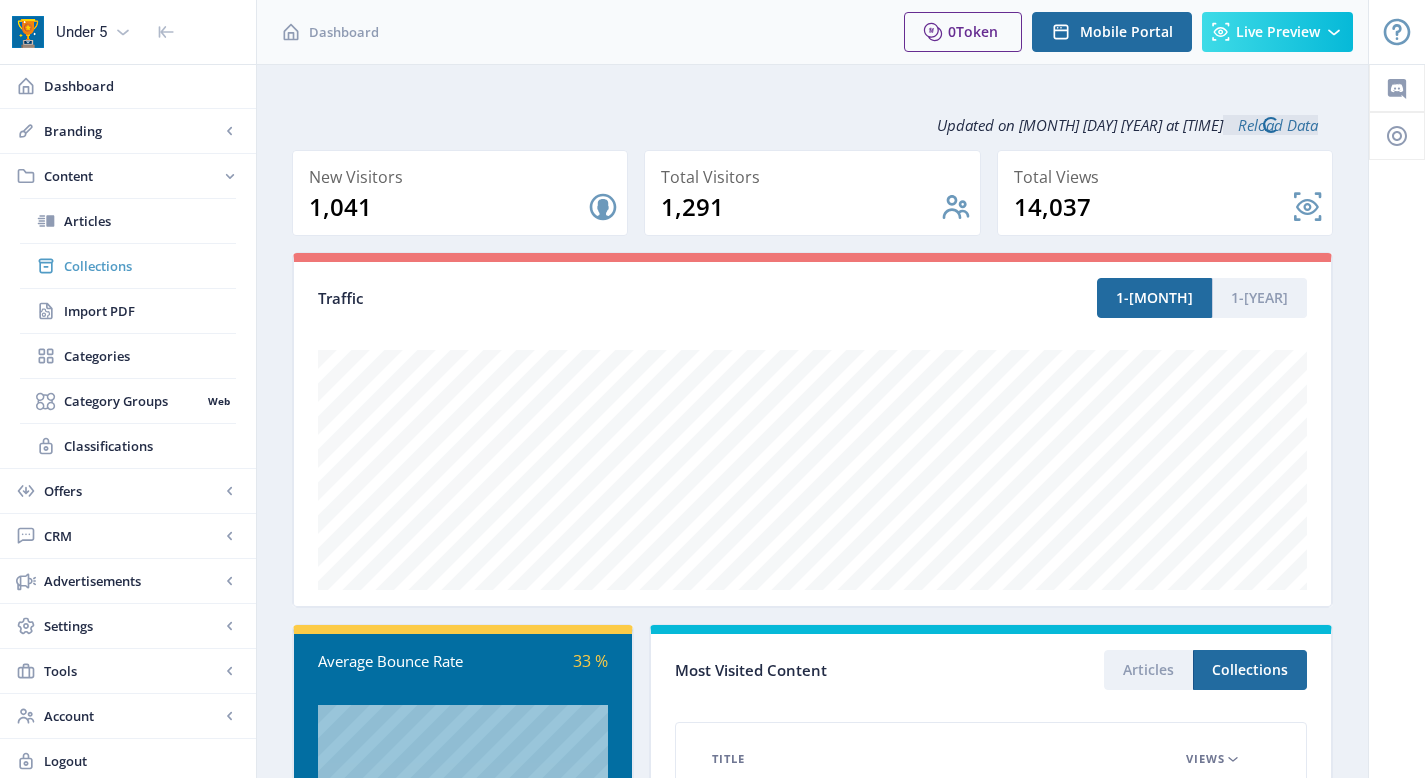 click on "Collections" at bounding box center (150, 266) 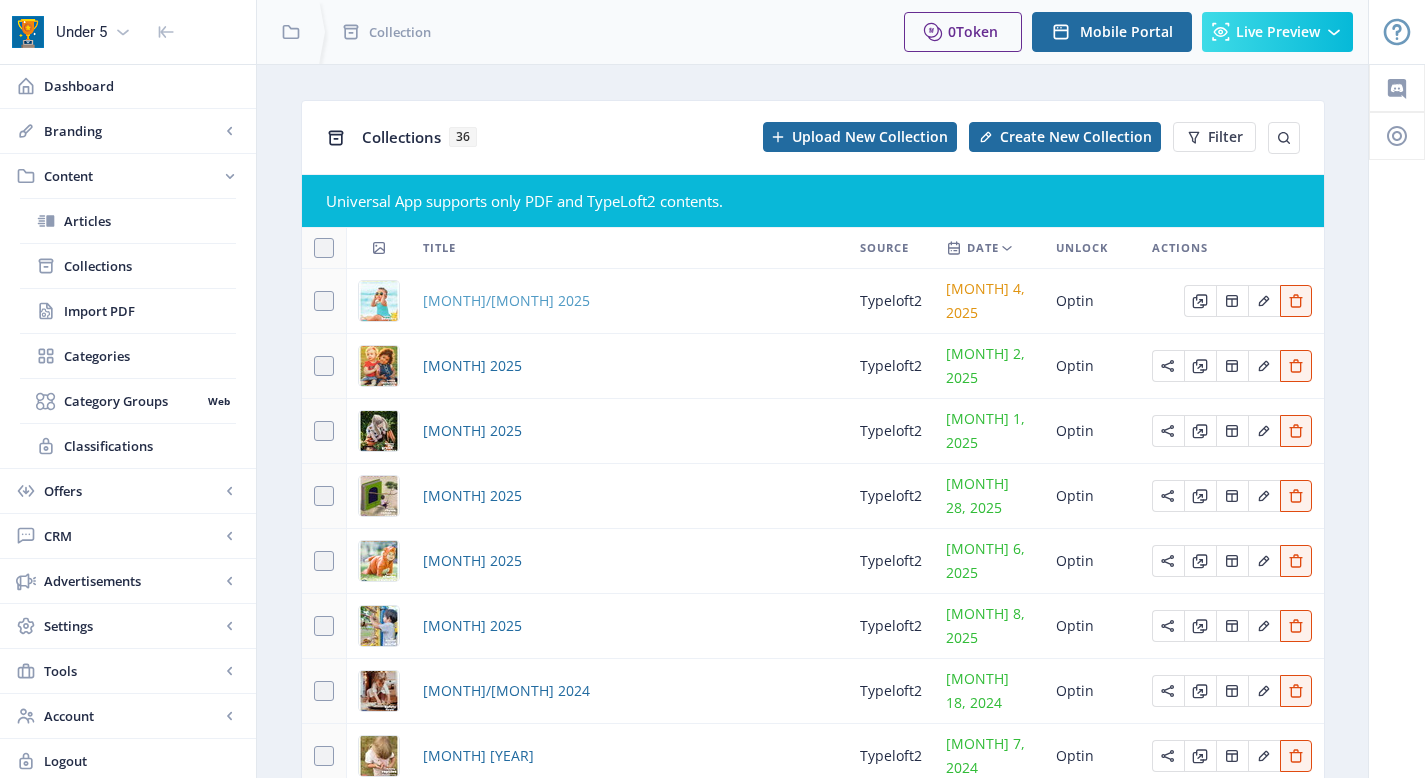 click on "[MONTH]/[MONTH] [YEAR]" at bounding box center [506, 301] 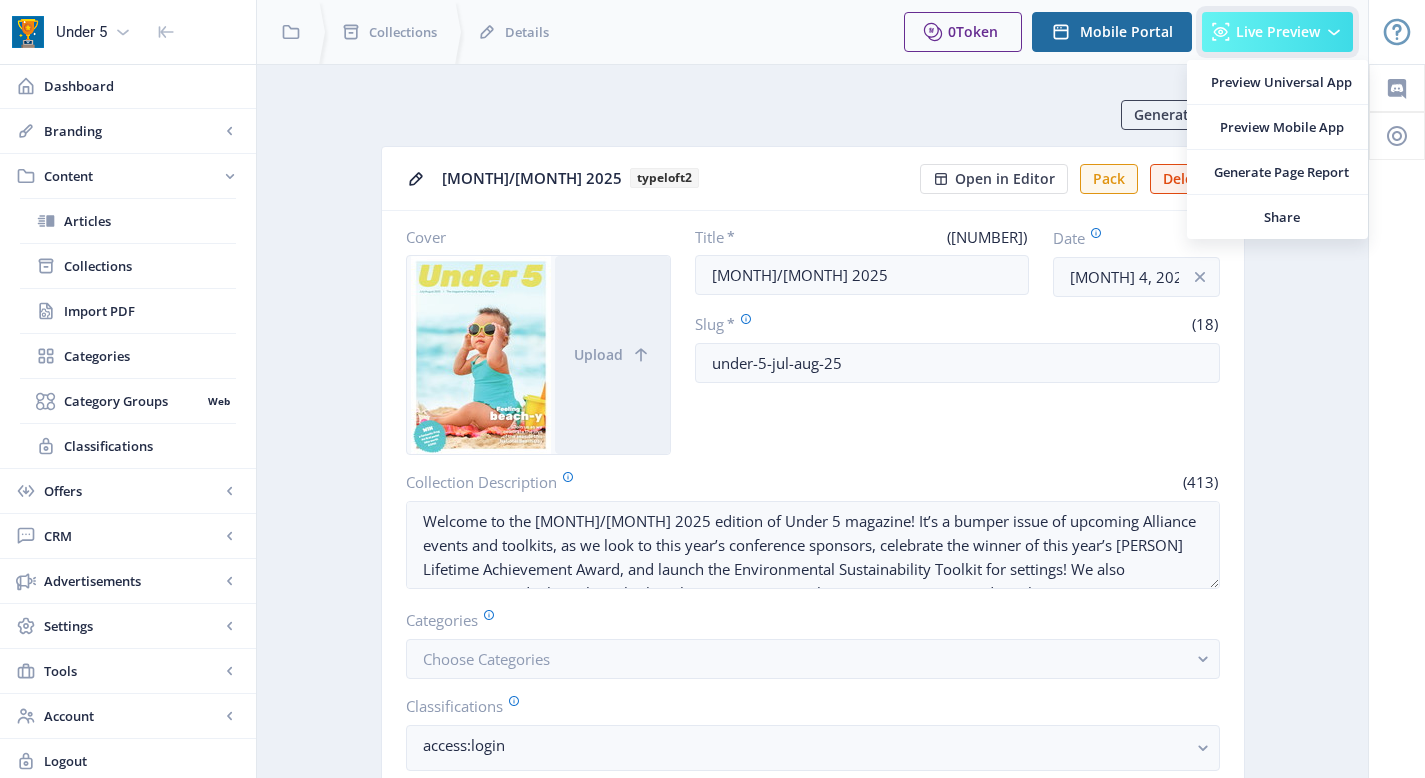 click on "Live Preview" at bounding box center [1278, 32] 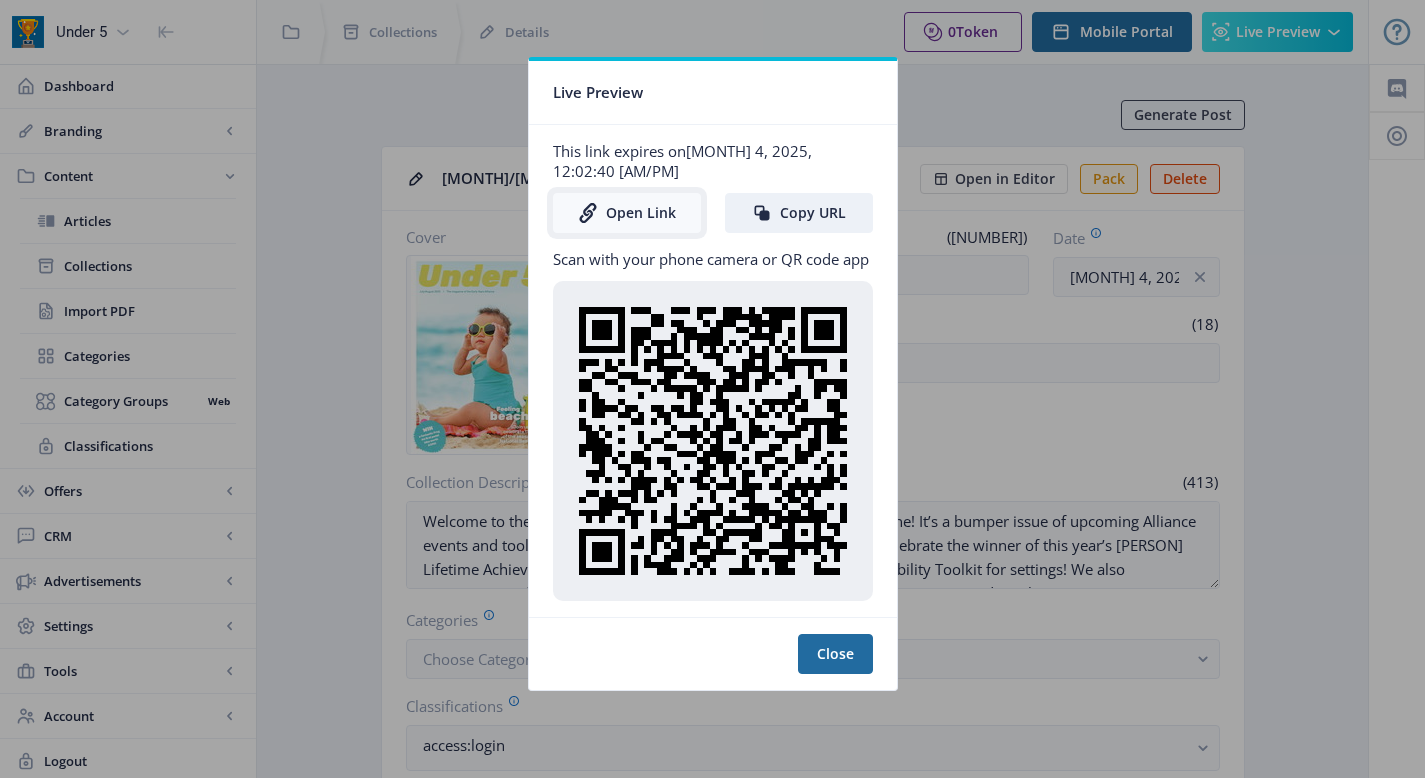 click on "Open Link" at bounding box center [627, 213] 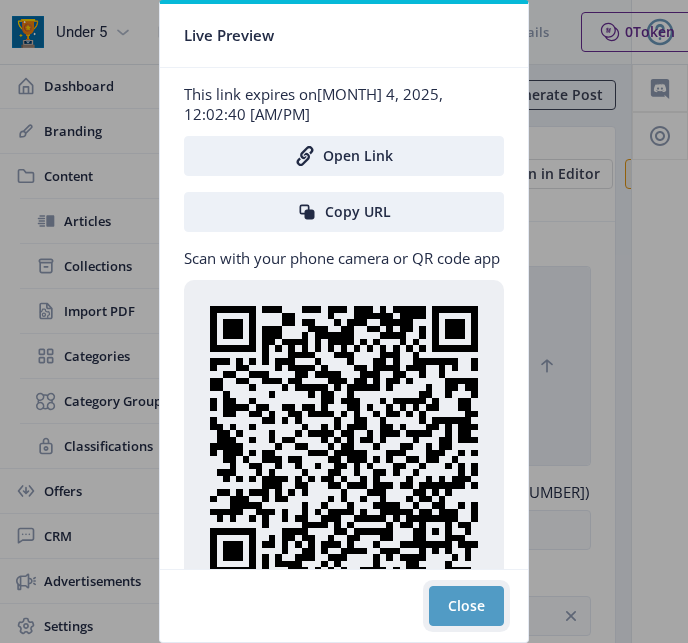 click on "Close" at bounding box center [466, 606] 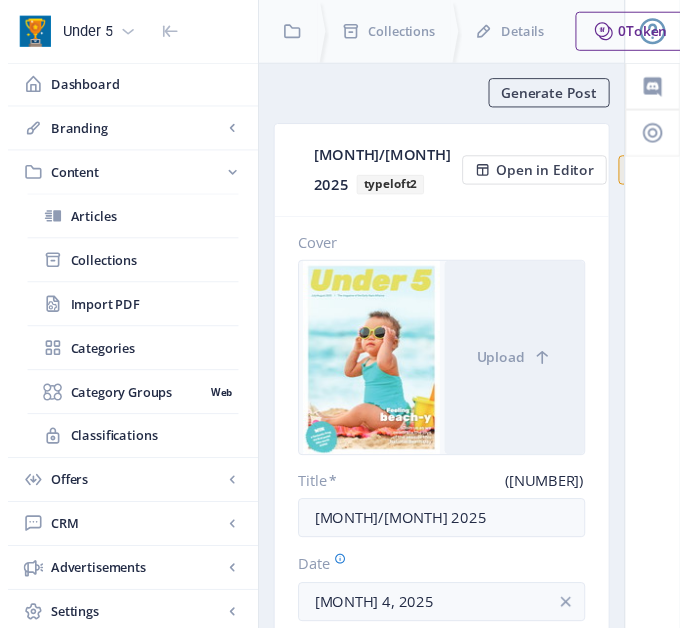 scroll, scrollTop: 0, scrollLeft: 362, axis: horizontal 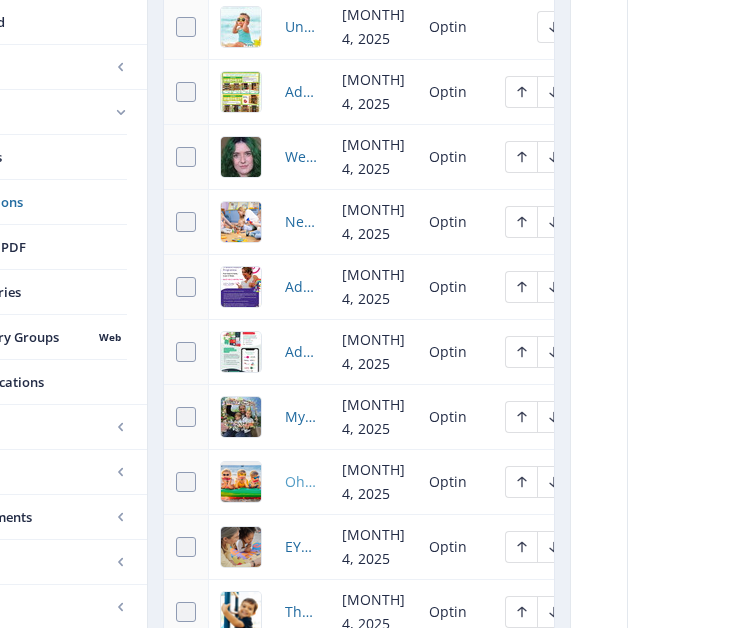 click on "Oh, we do like to be beside the seaside" at bounding box center (301, 482) 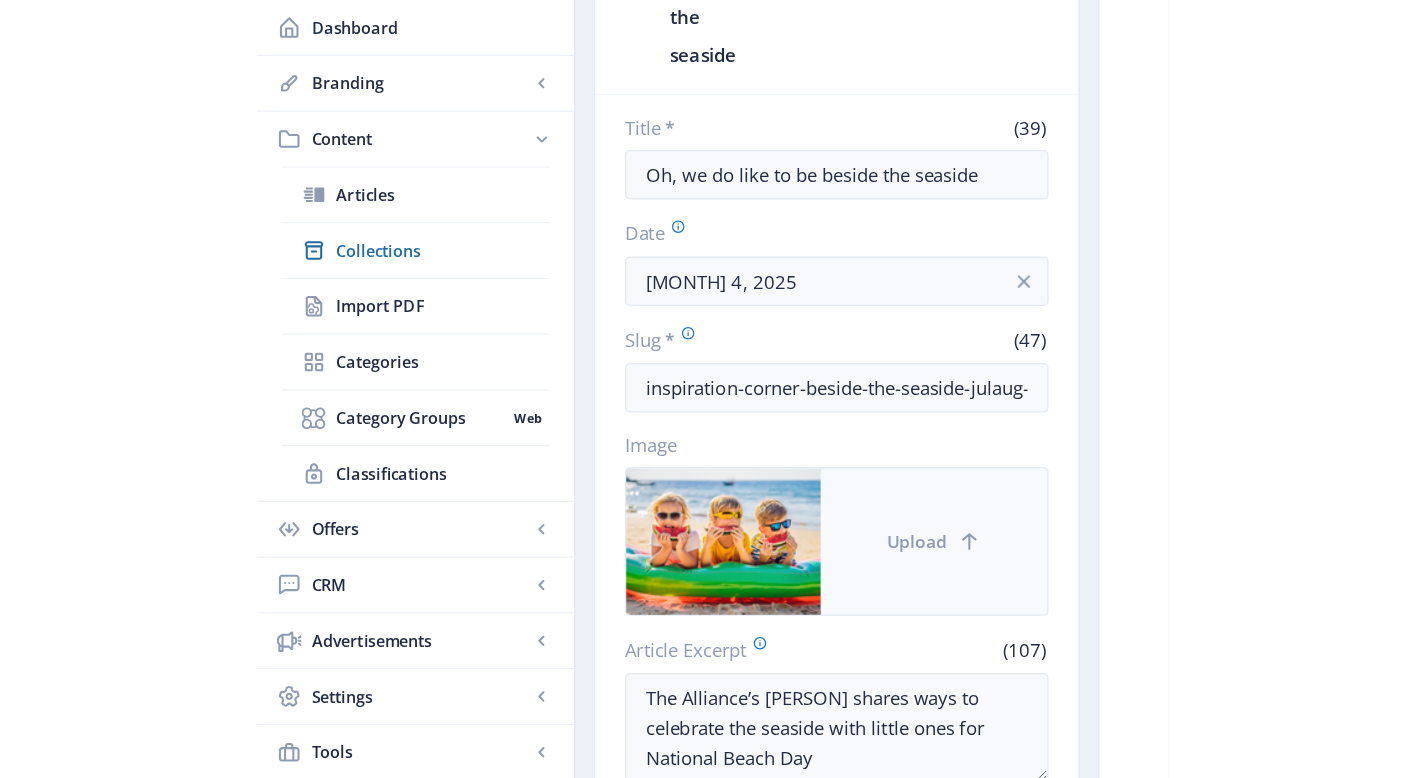 scroll, scrollTop: 119, scrollLeft: 0, axis: vertical 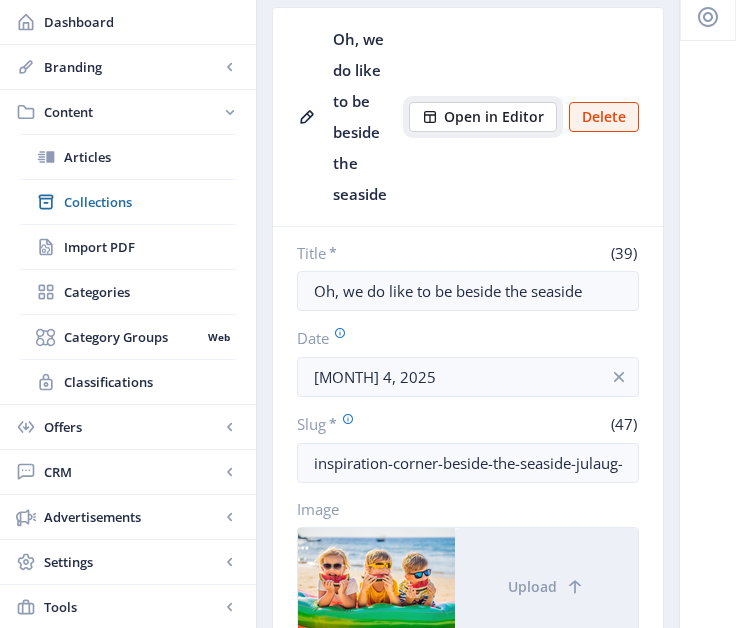 click on "Open in Editor" at bounding box center [494, 117] 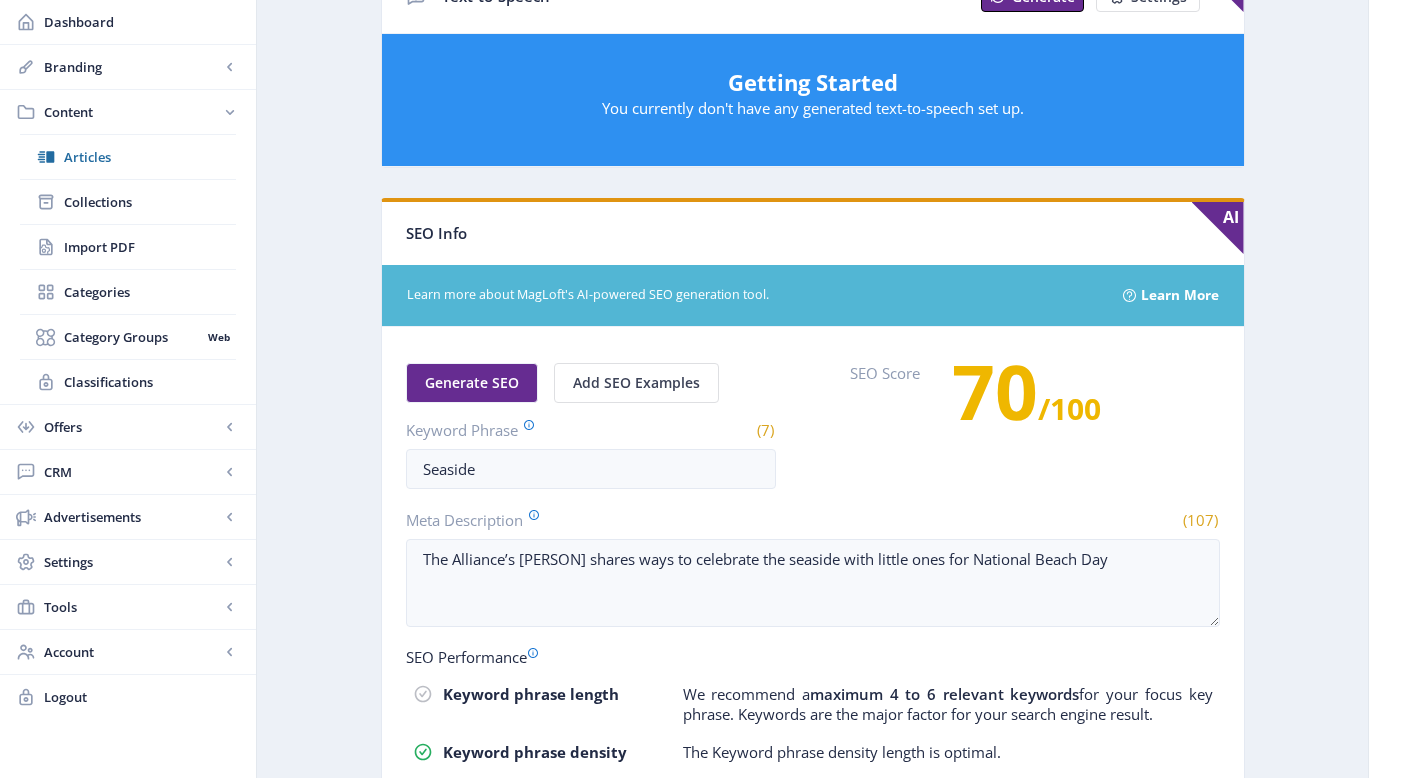 scroll, scrollTop: 1240, scrollLeft: 0, axis: vertical 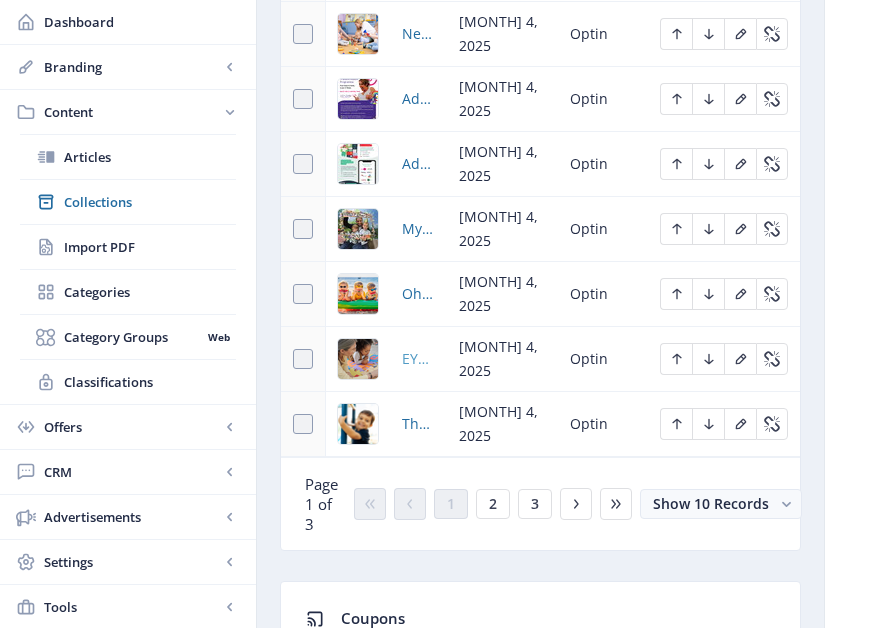 click on "EYFS changes: is your setting prepared?" at bounding box center (418, 359) 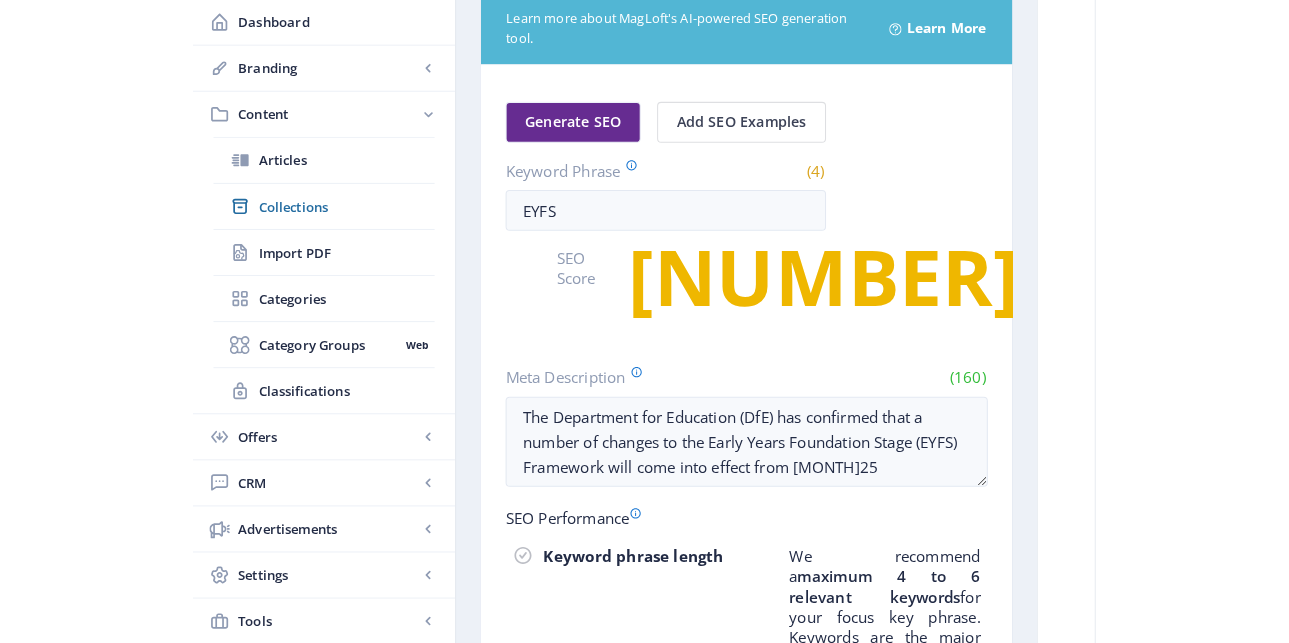 scroll, scrollTop: 0, scrollLeft: 0, axis: both 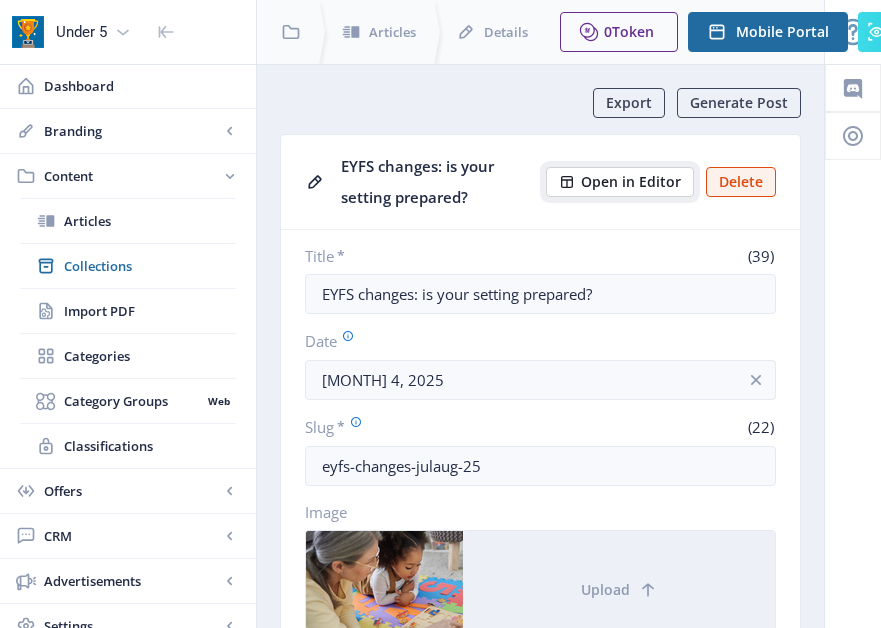 click on "Open in Editor" at bounding box center (631, 182) 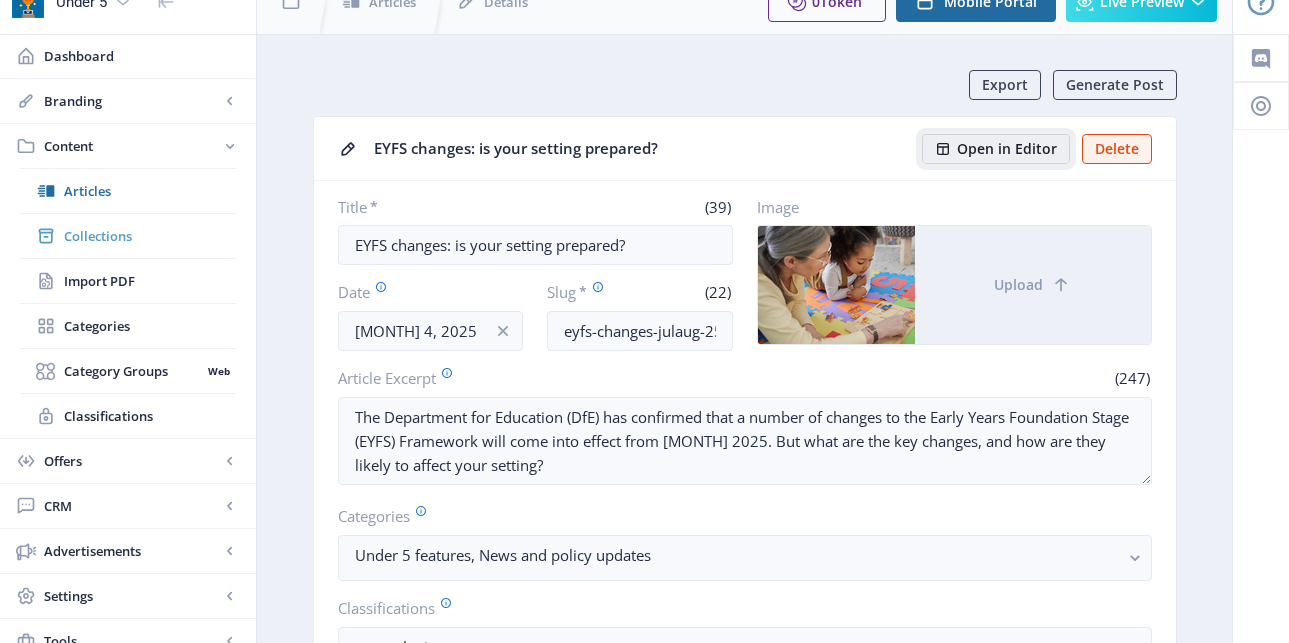scroll, scrollTop: 41, scrollLeft: 0, axis: vertical 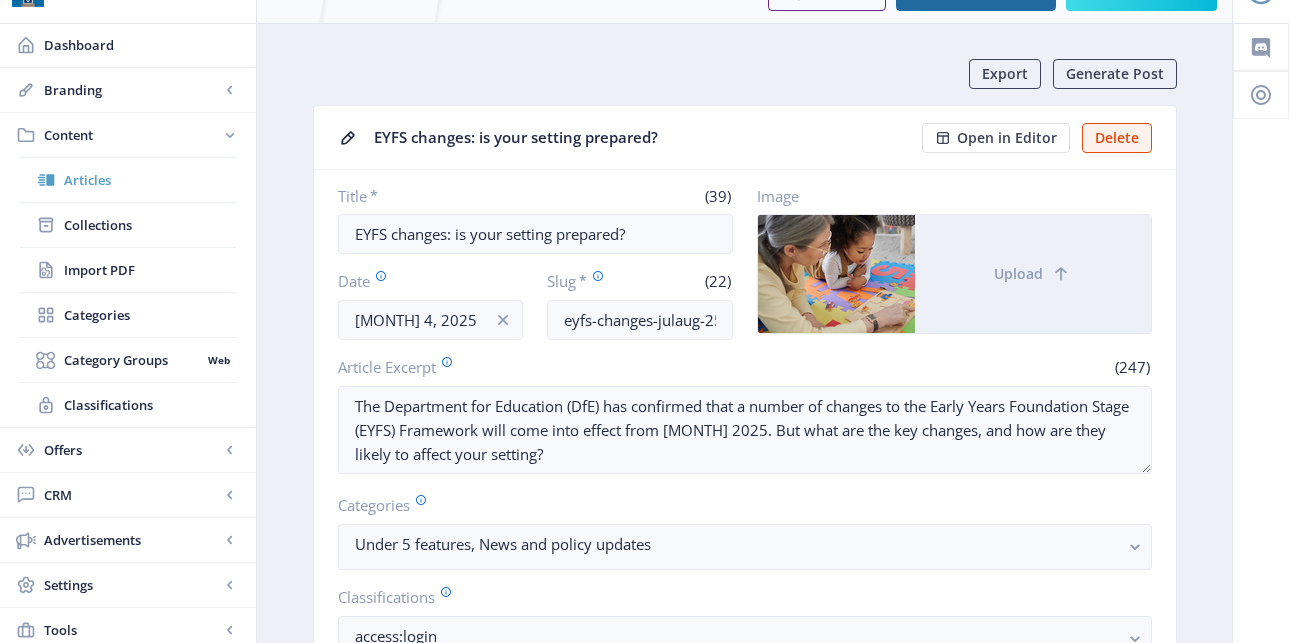 click on "Articles" at bounding box center (150, 180) 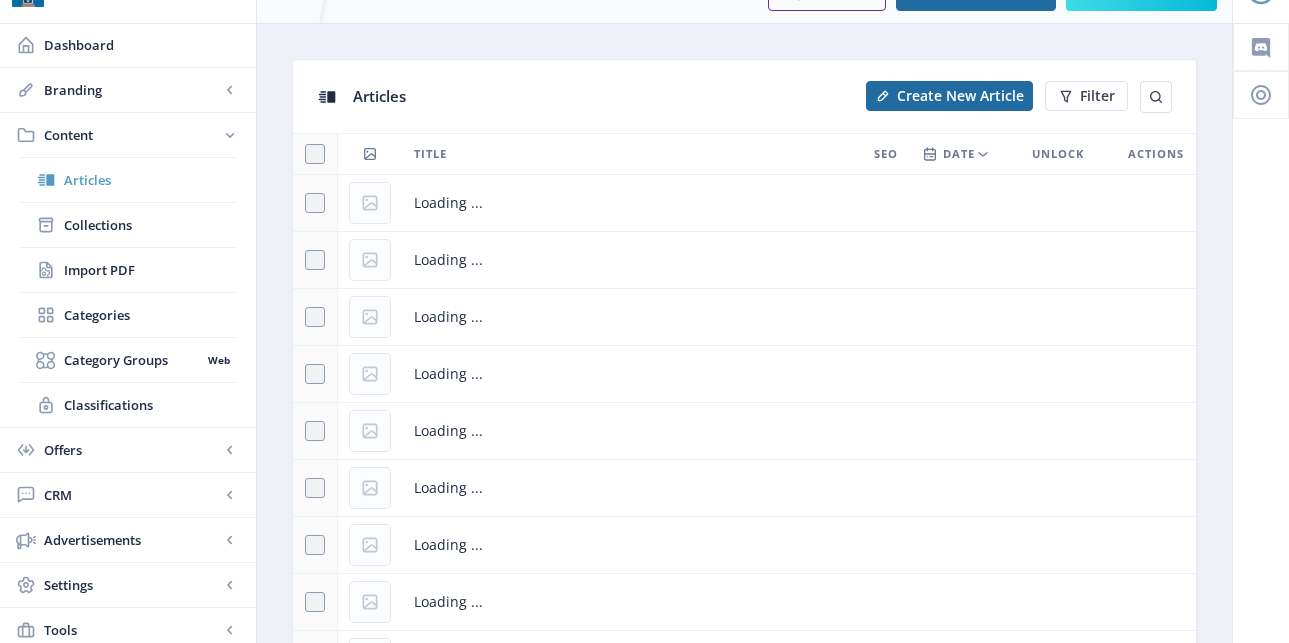 scroll, scrollTop: 0, scrollLeft: 0, axis: both 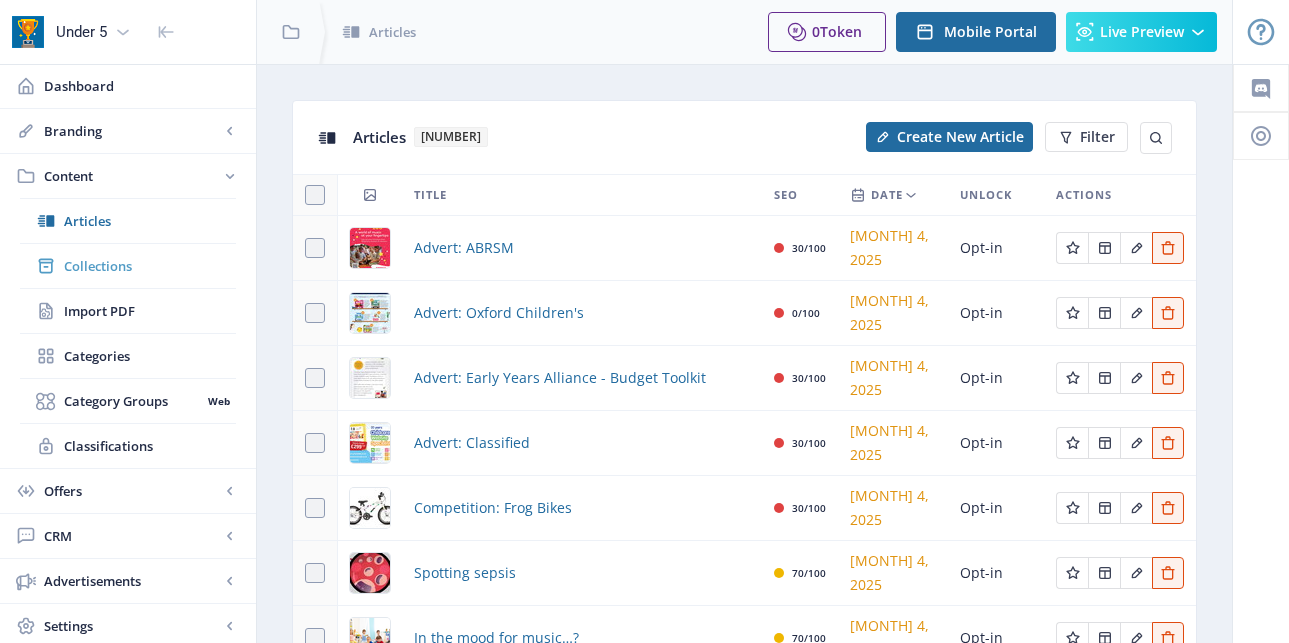 click on "Collections" at bounding box center [128, 266] 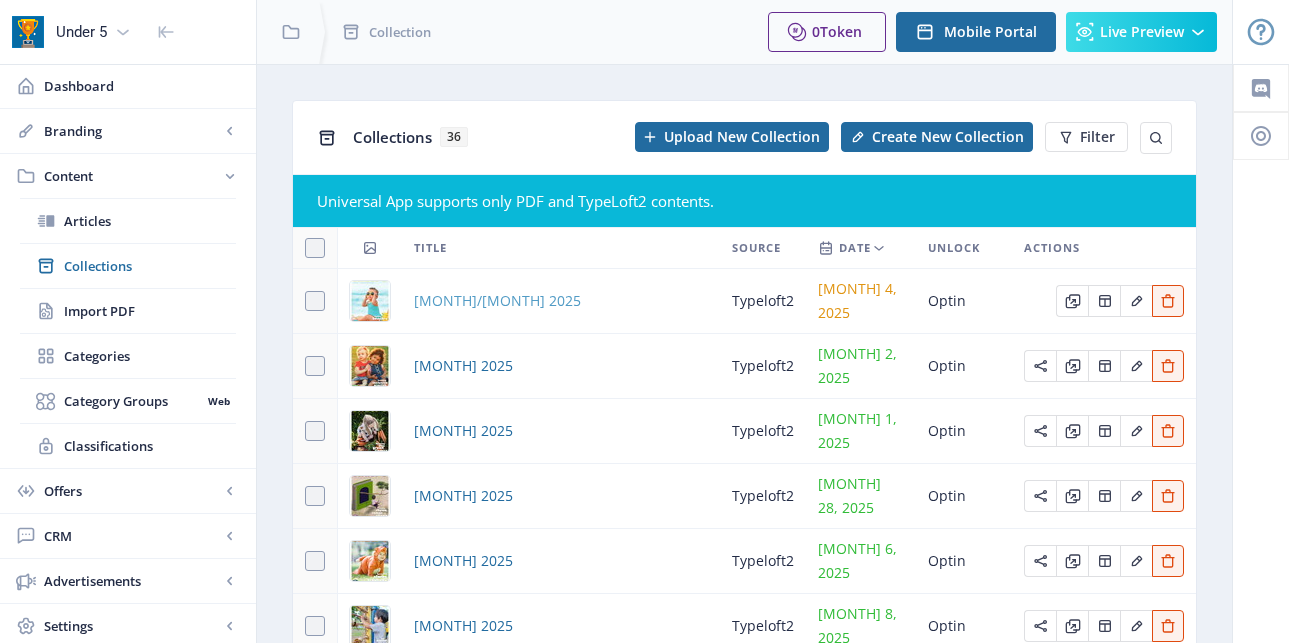 click on "[MONTH]/[MONTH] [YEAR]" at bounding box center [497, 301] 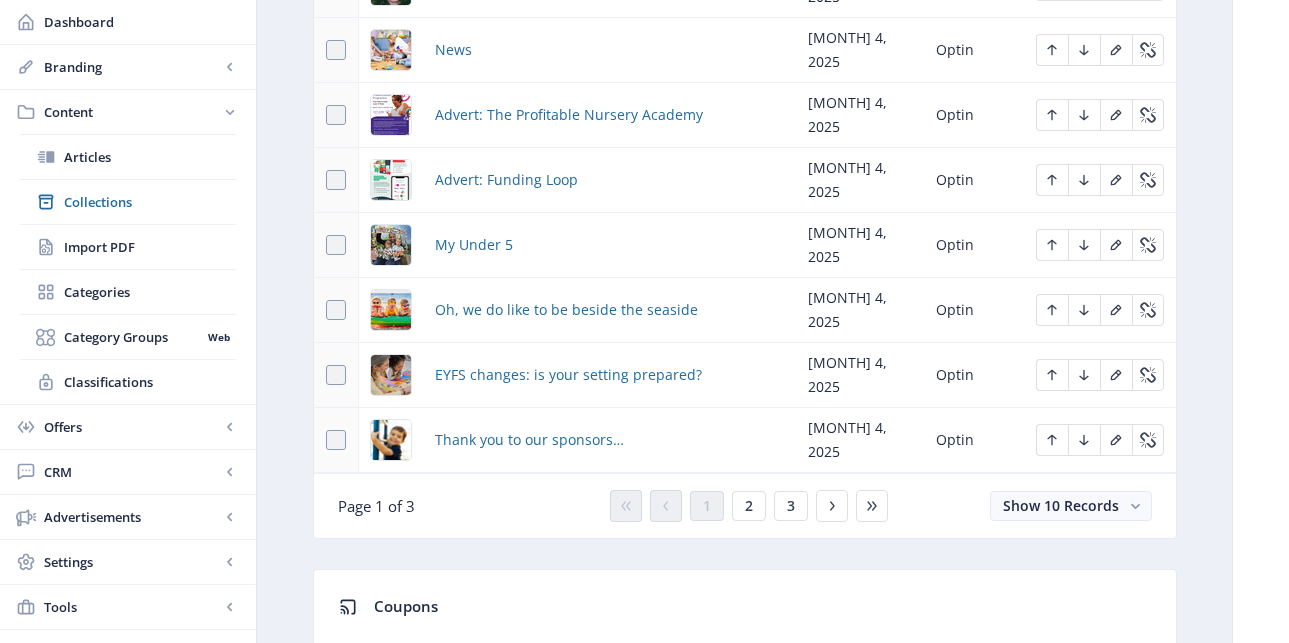 scroll, scrollTop: 1301, scrollLeft: 0, axis: vertical 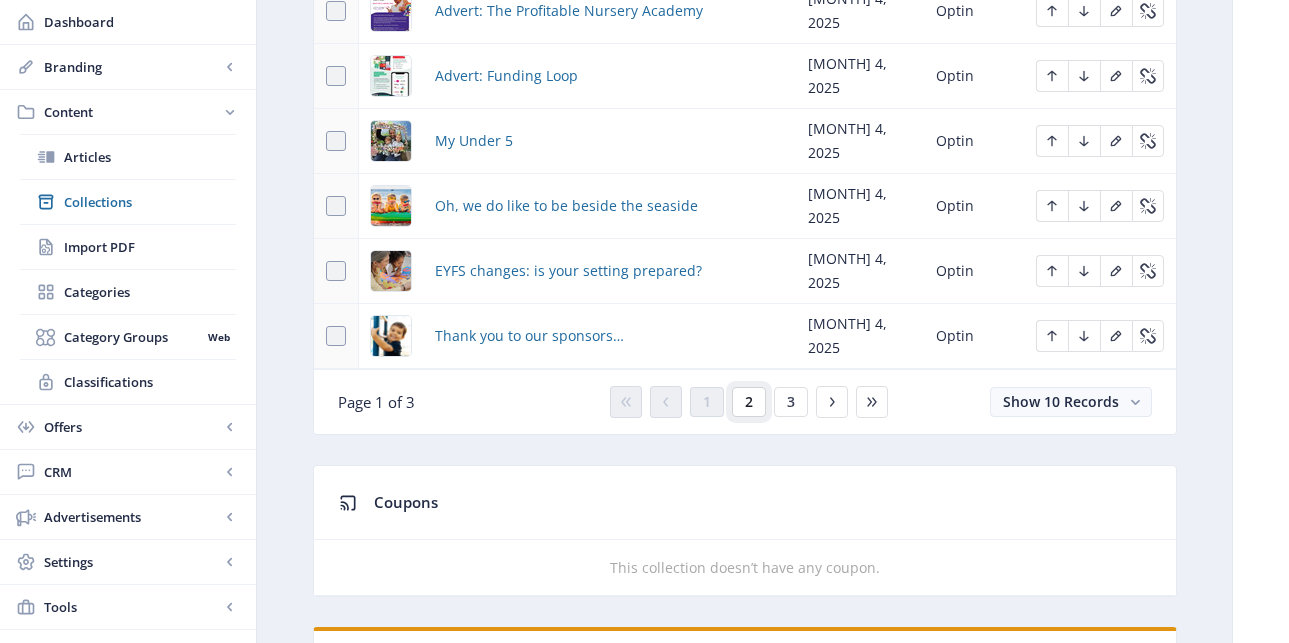click on "2" at bounding box center [749, 402] 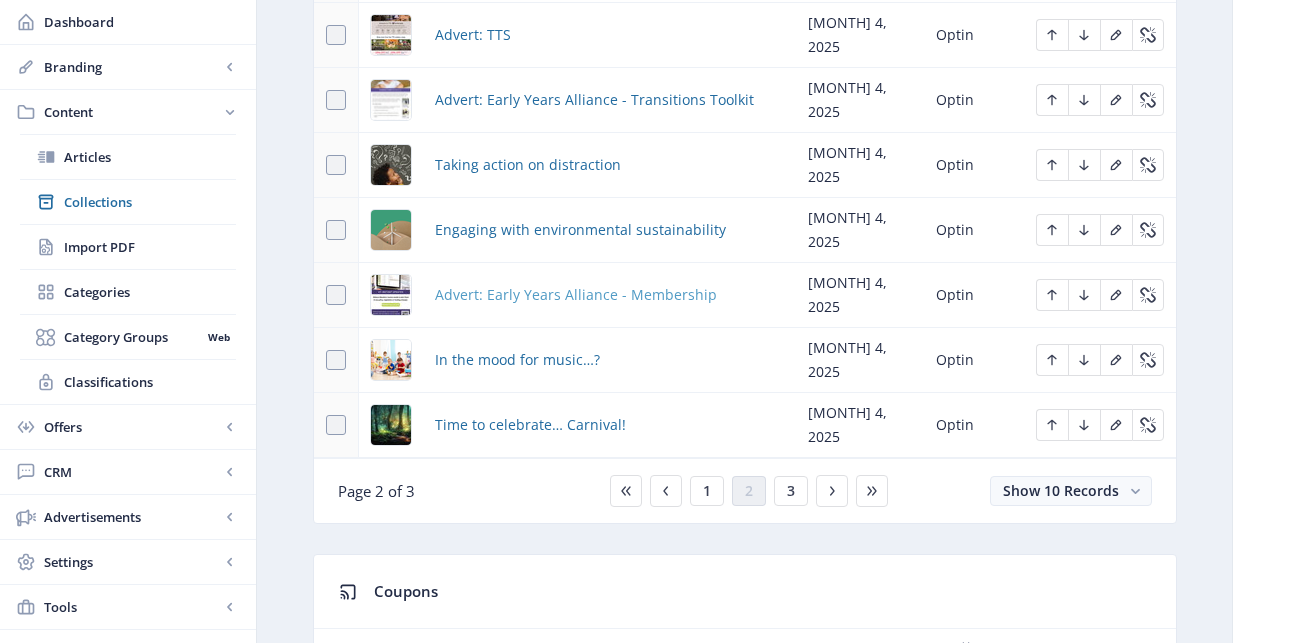 scroll, scrollTop: 651, scrollLeft: 0, axis: vertical 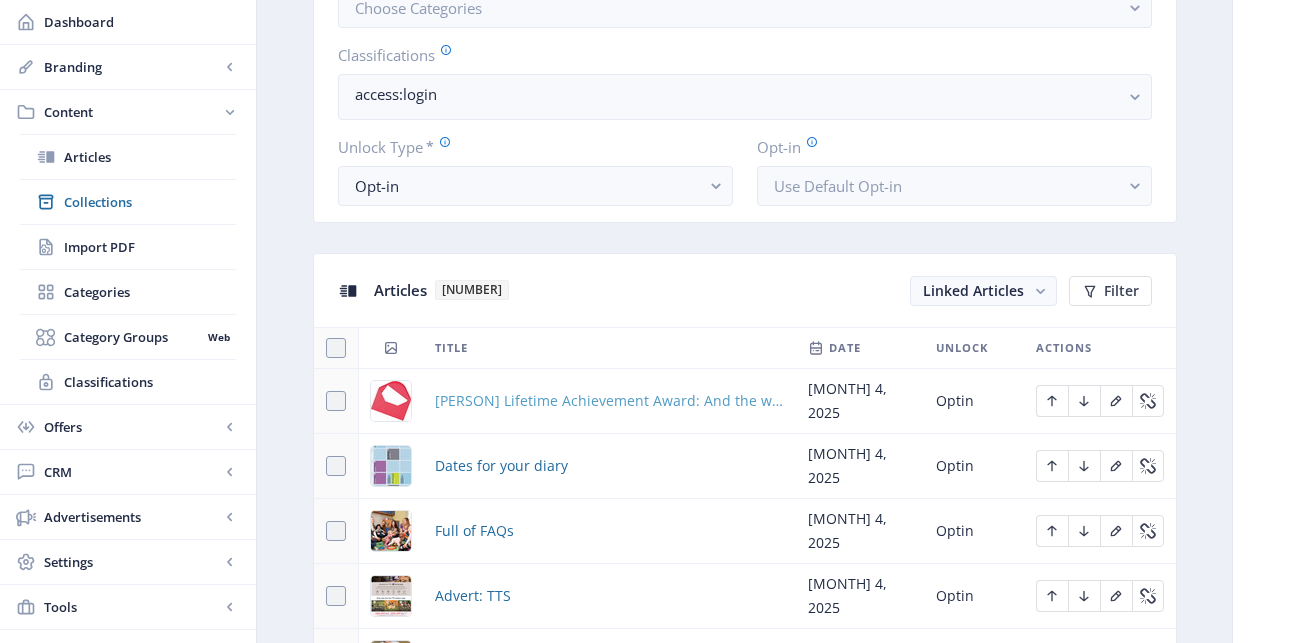 click on "[PERSON] Lifetime Achievement Award: And the winner is…" at bounding box center [609, 401] 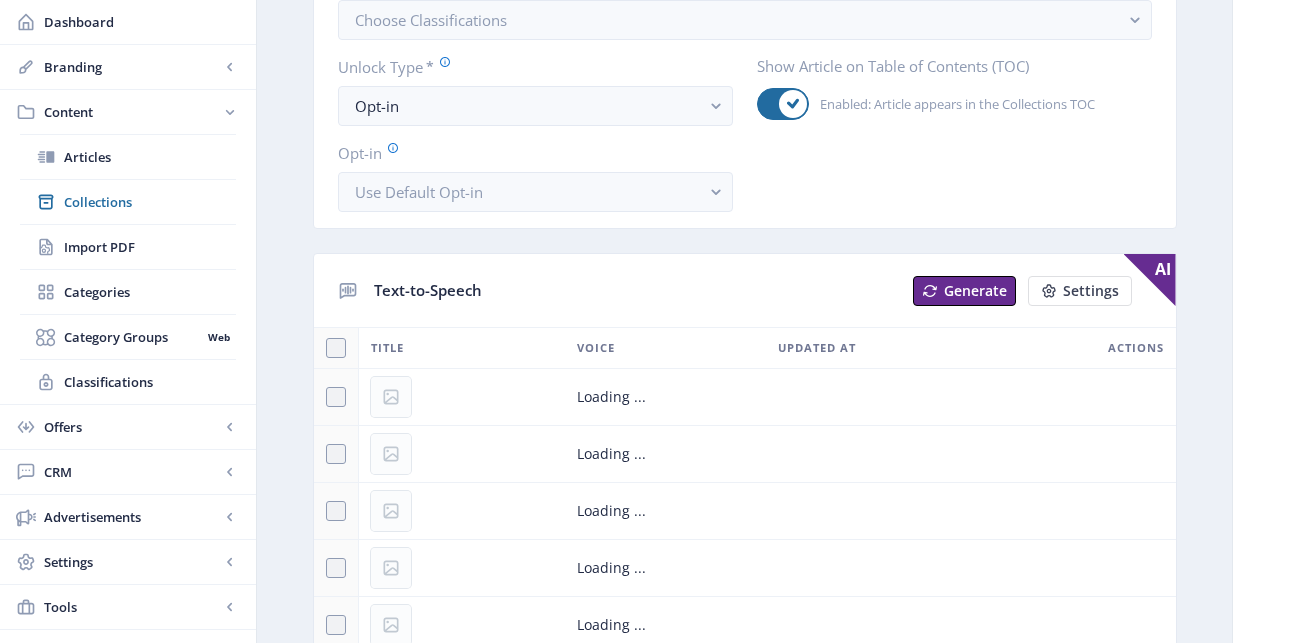 scroll, scrollTop: 0, scrollLeft: 0, axis: both 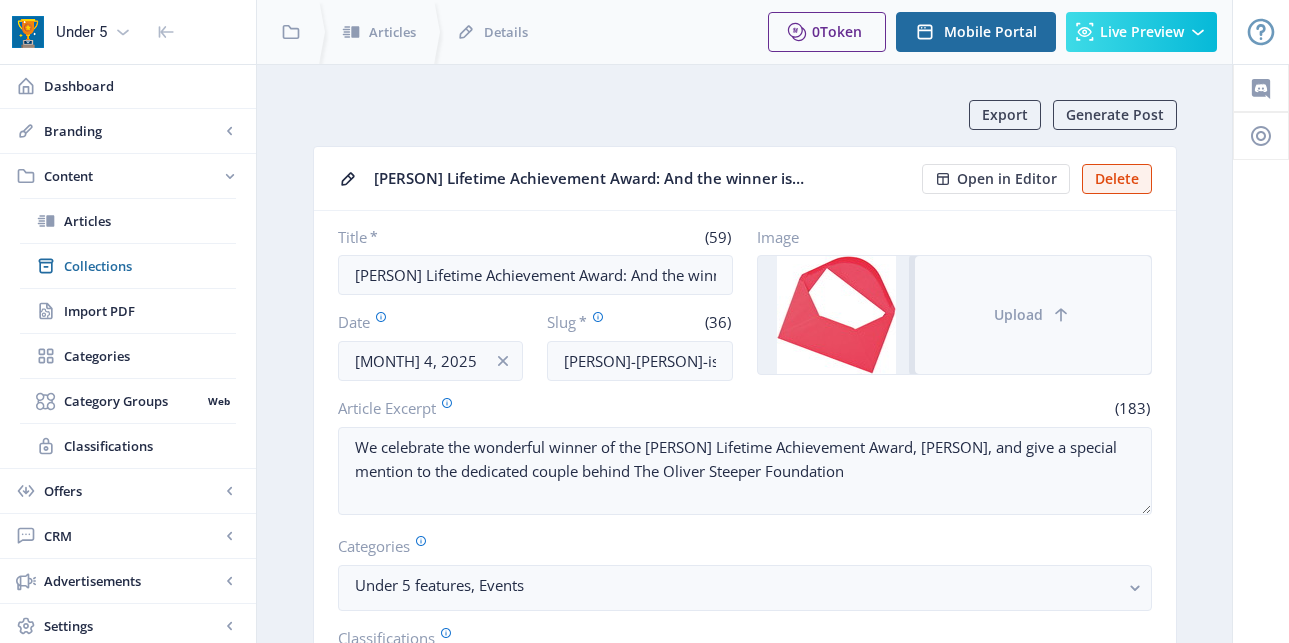 click on "Upload" at bounding box center [1033, 315] 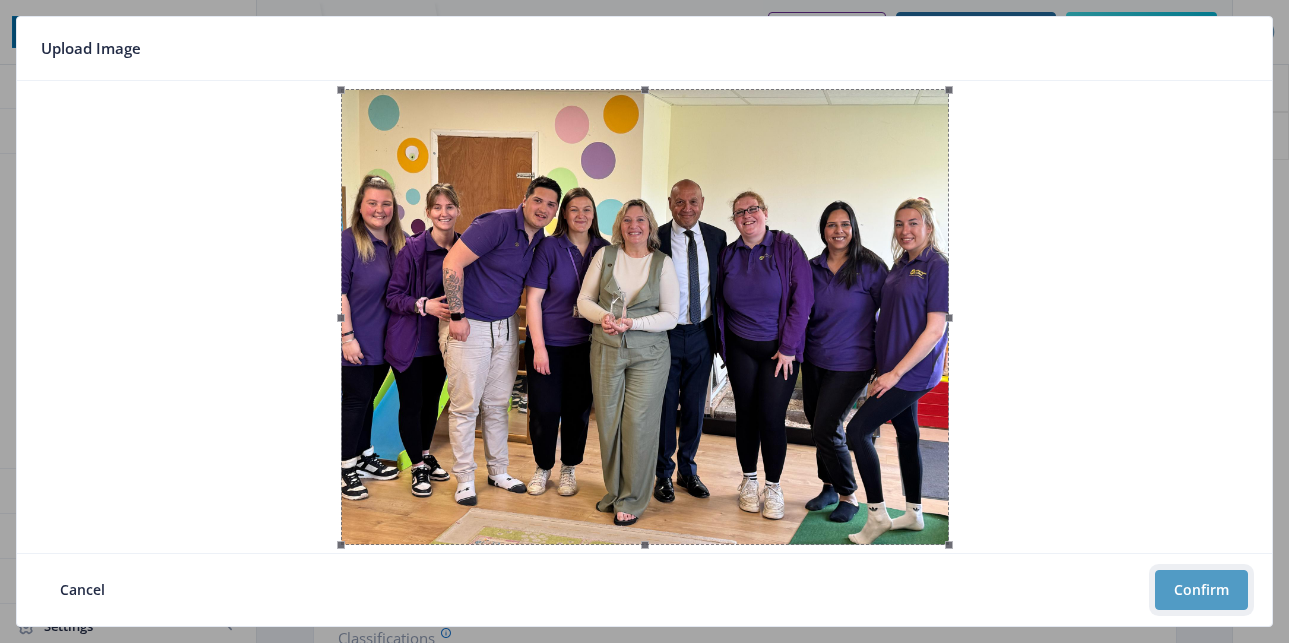 click on "Confirm" at bounding box center (1201, 590) 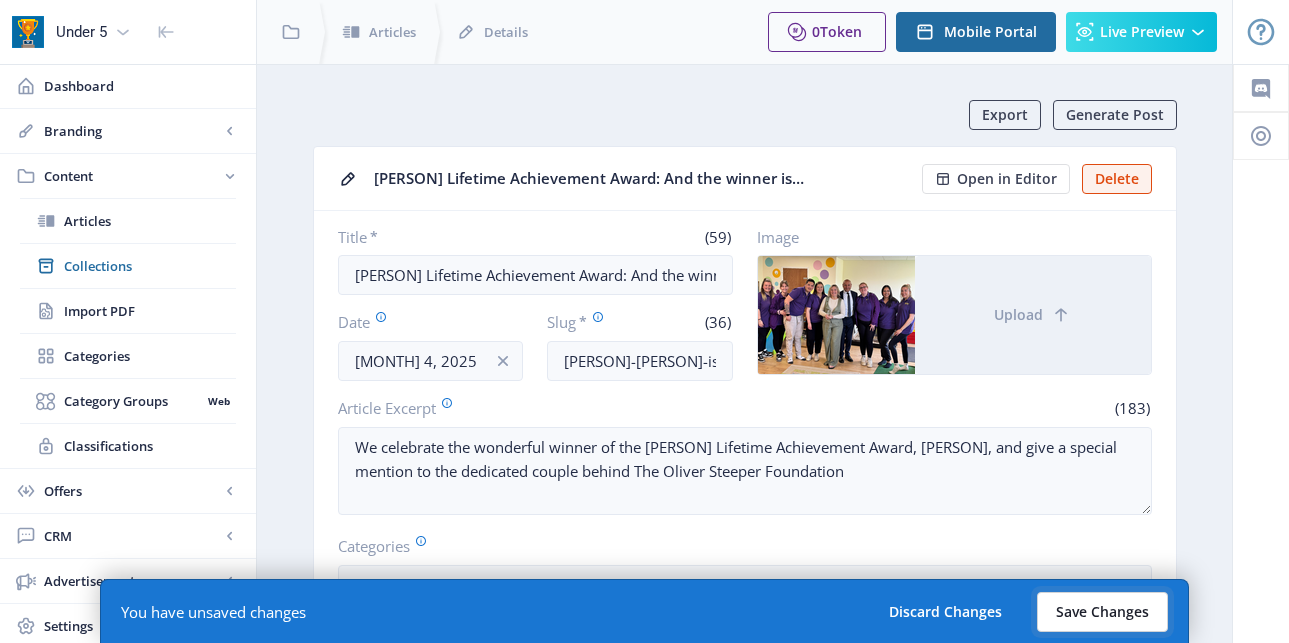 click on "Save Changes" at bounding box center [1102, 612] 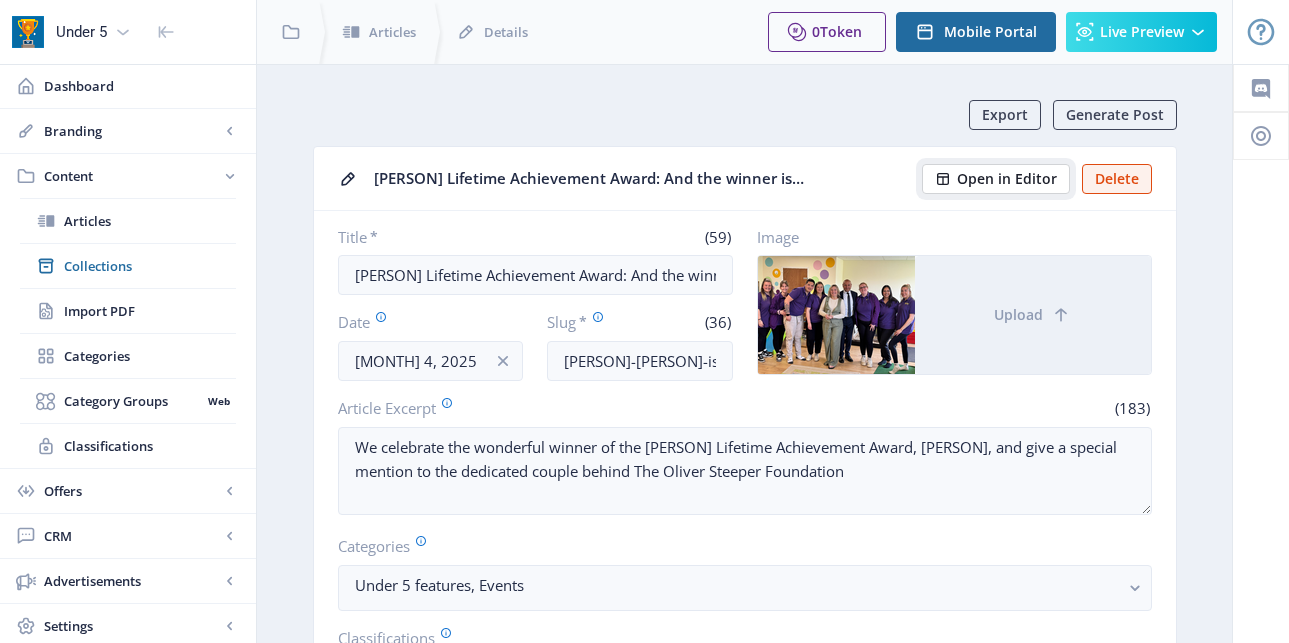 click on "Open in Editor" at bounding box center [1007, 179] 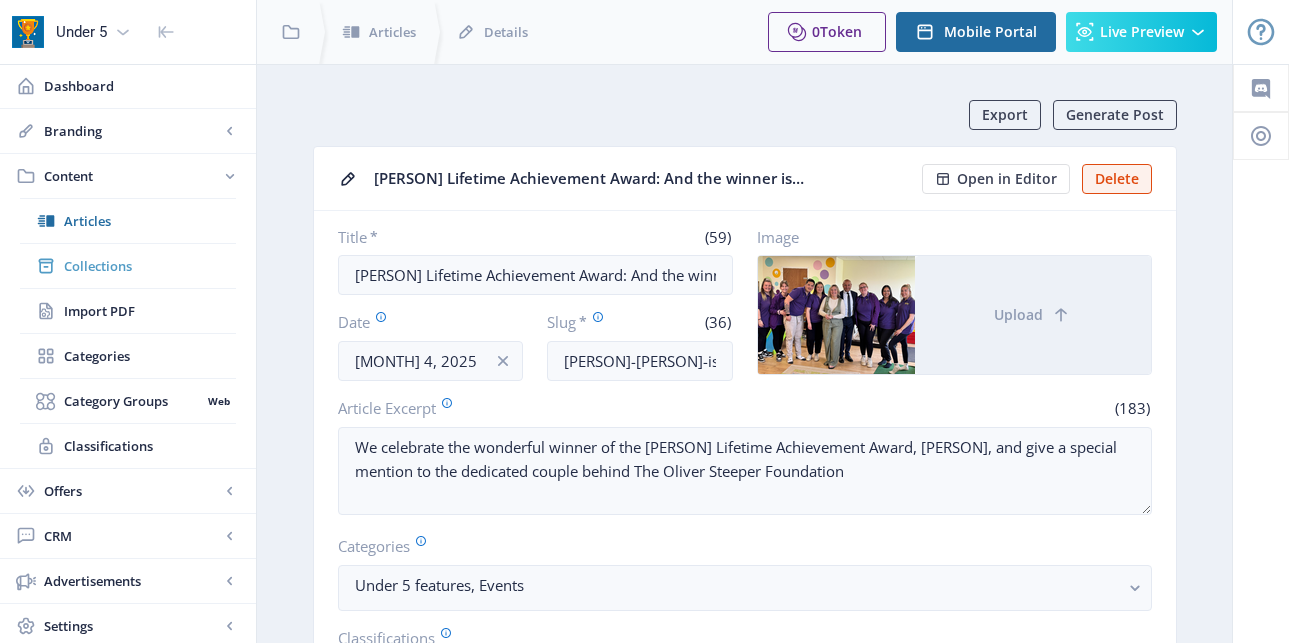 click on "Collections" at bounding box center [150, 266] 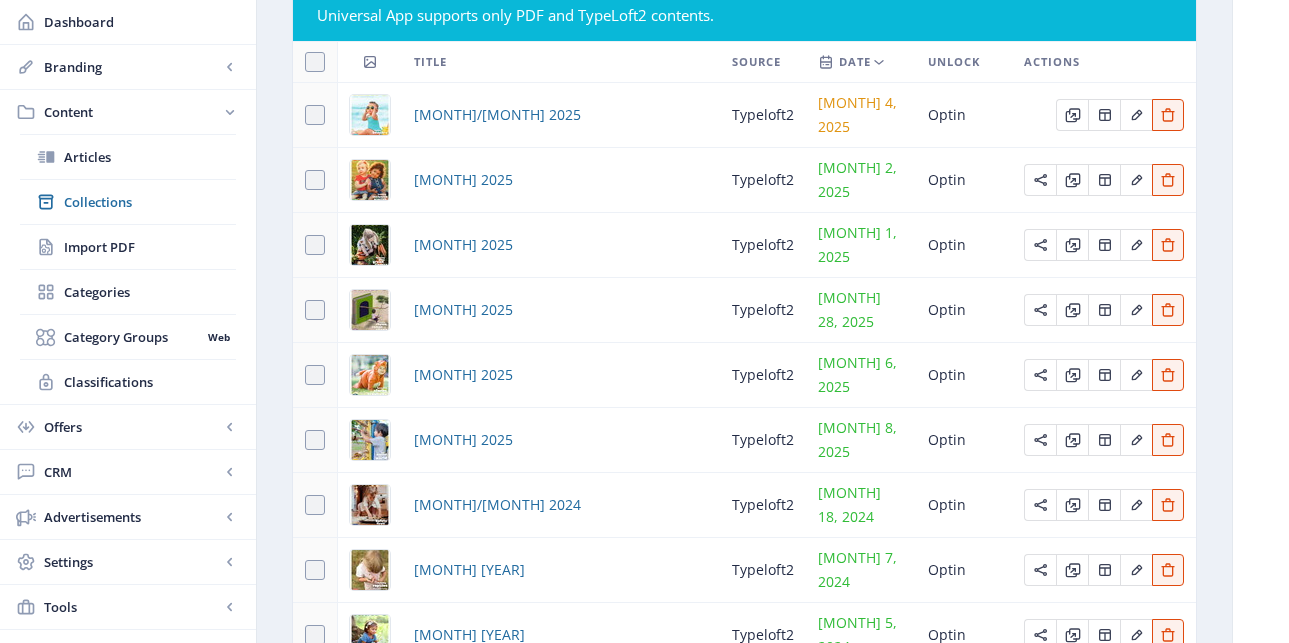 scroll, scrollTop: 0, scrollLeft: 0, axis: both 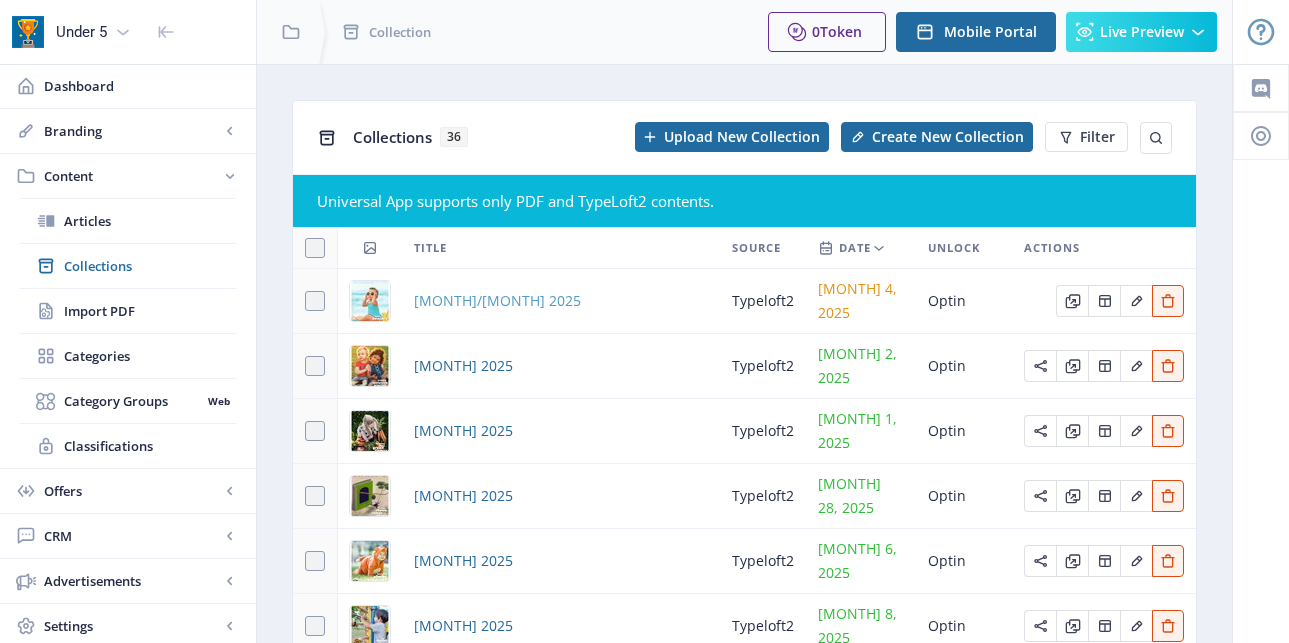 click on "[MONTH]/[MONTH] [YEAR]" at bounding box center (497, 301) 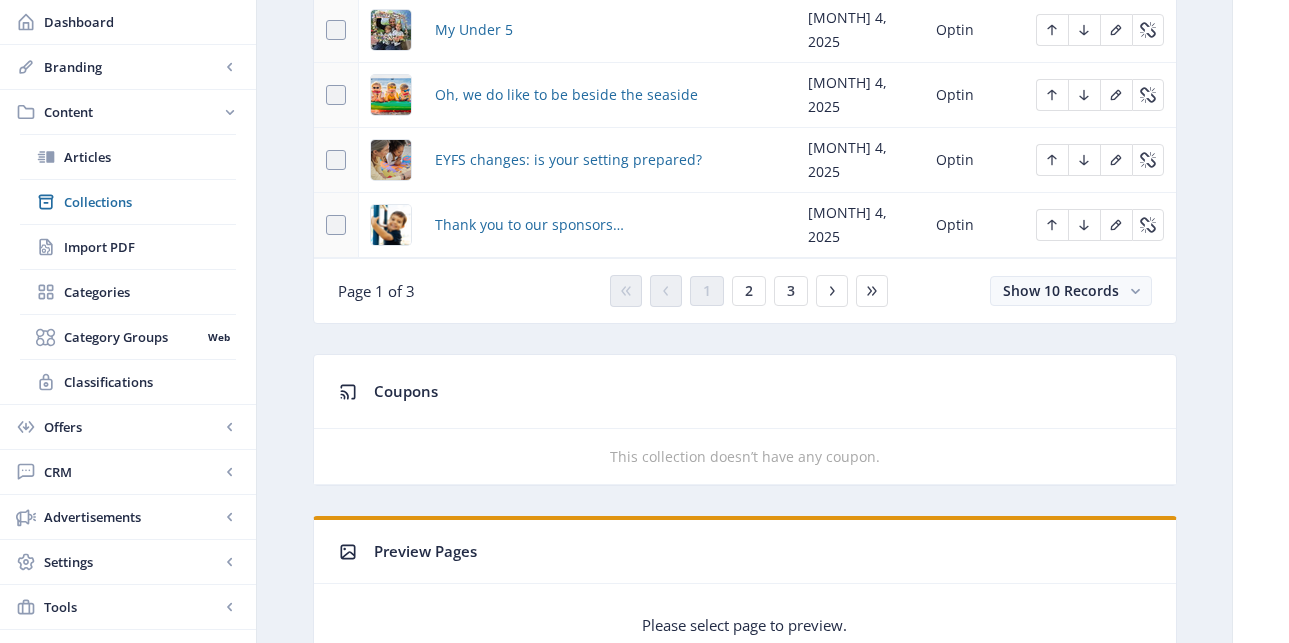 scroll, scrollTop: 1402, scrollLeft: 0, axis: vertical 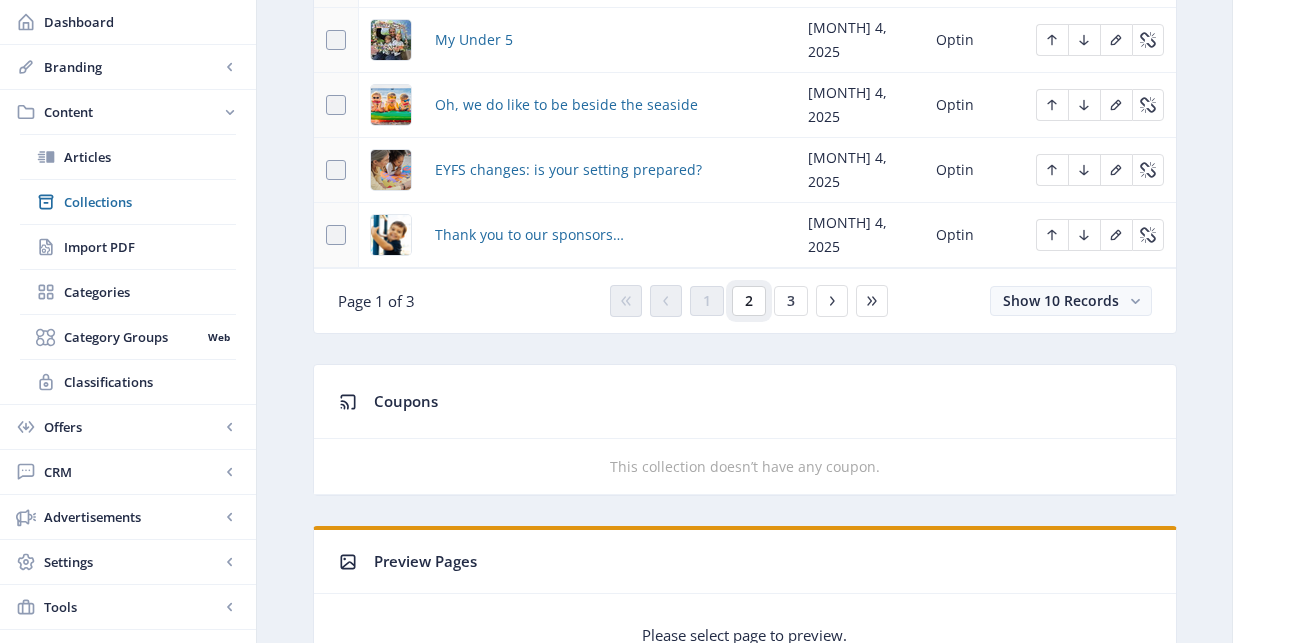 click on "2" at bounding box center [749, 301] 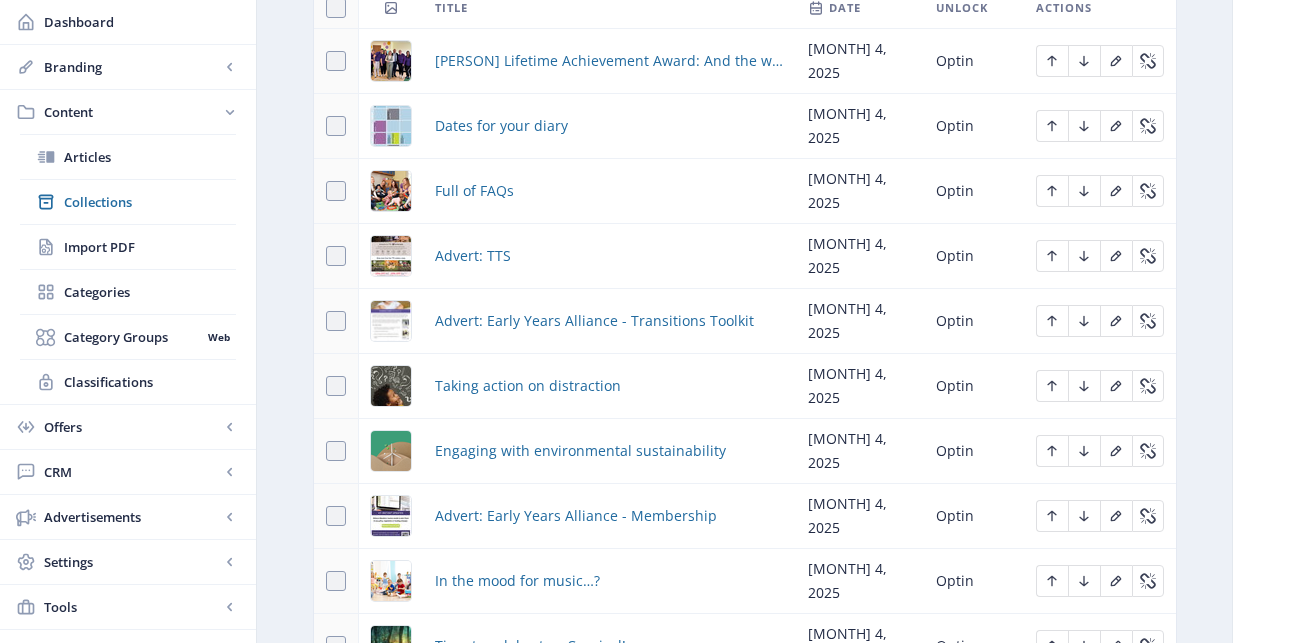 scroll, scrollTop: 833, scrollLeft: 0, axis: vertical 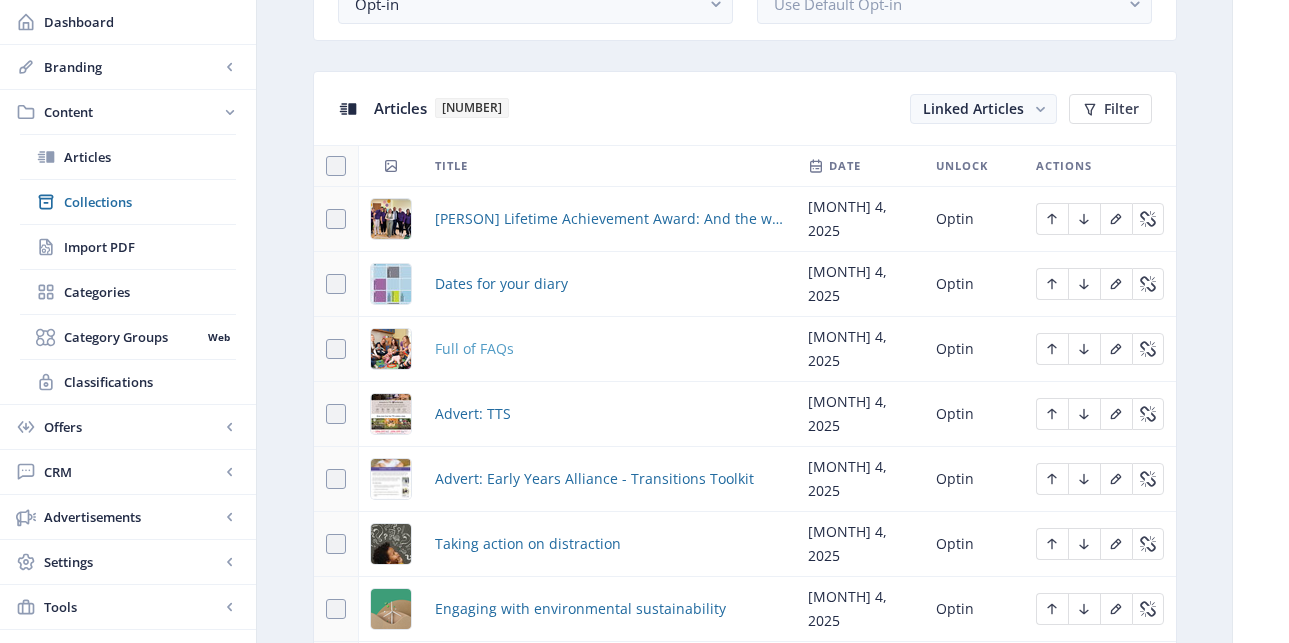 click on "Full of FAQs" at bounding box center [474, 349] 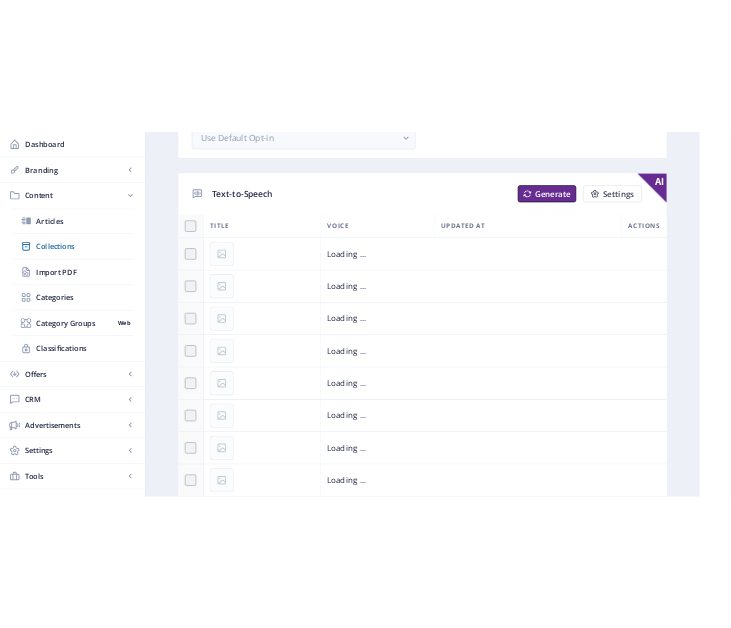 scroll, scrollTop: 0, scrollLeft: 0, axis: both 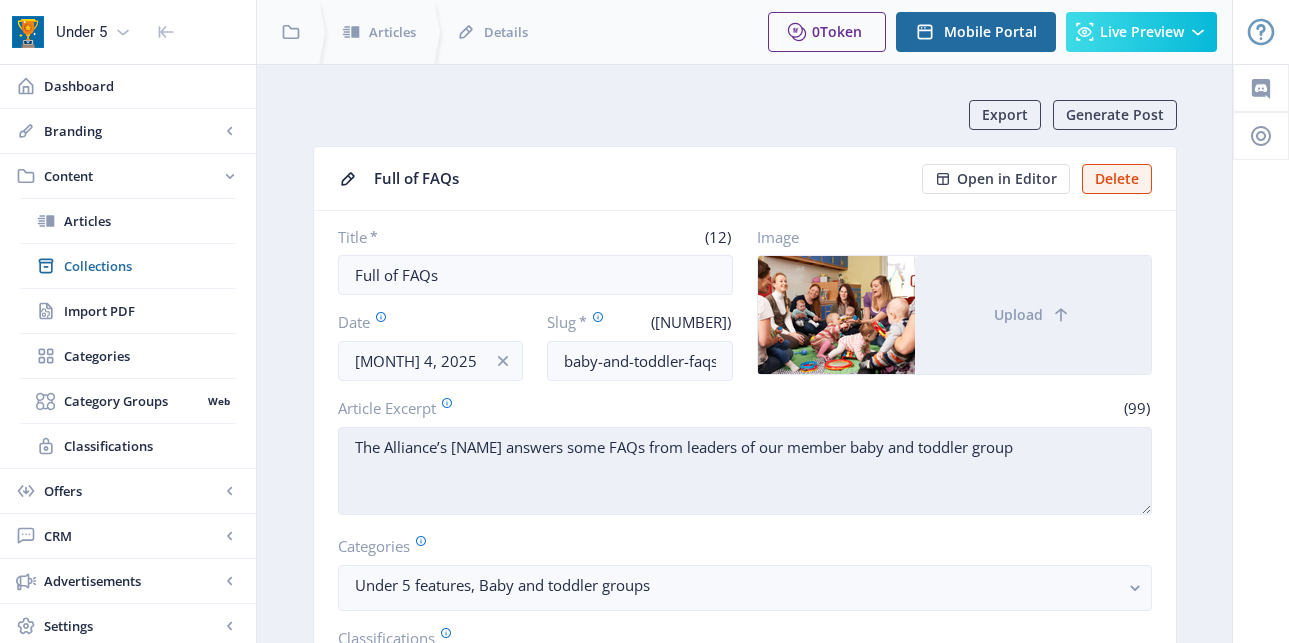 click on "The Alliance’s Alison Heseltine answers some FAQs from leaders of our member baby and toddler group" at bounding box center [745, 471] 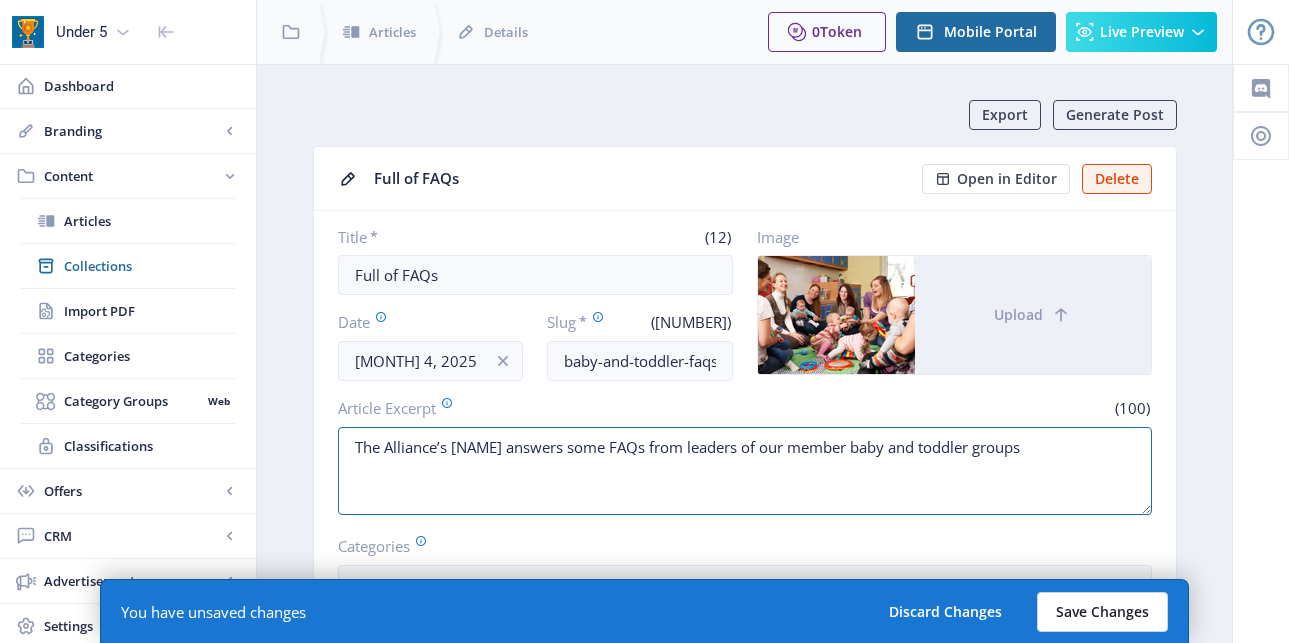 type on "The Alliance’s Alison Heseltine answers some FAQs from leaders of our member baby and toddler groups" 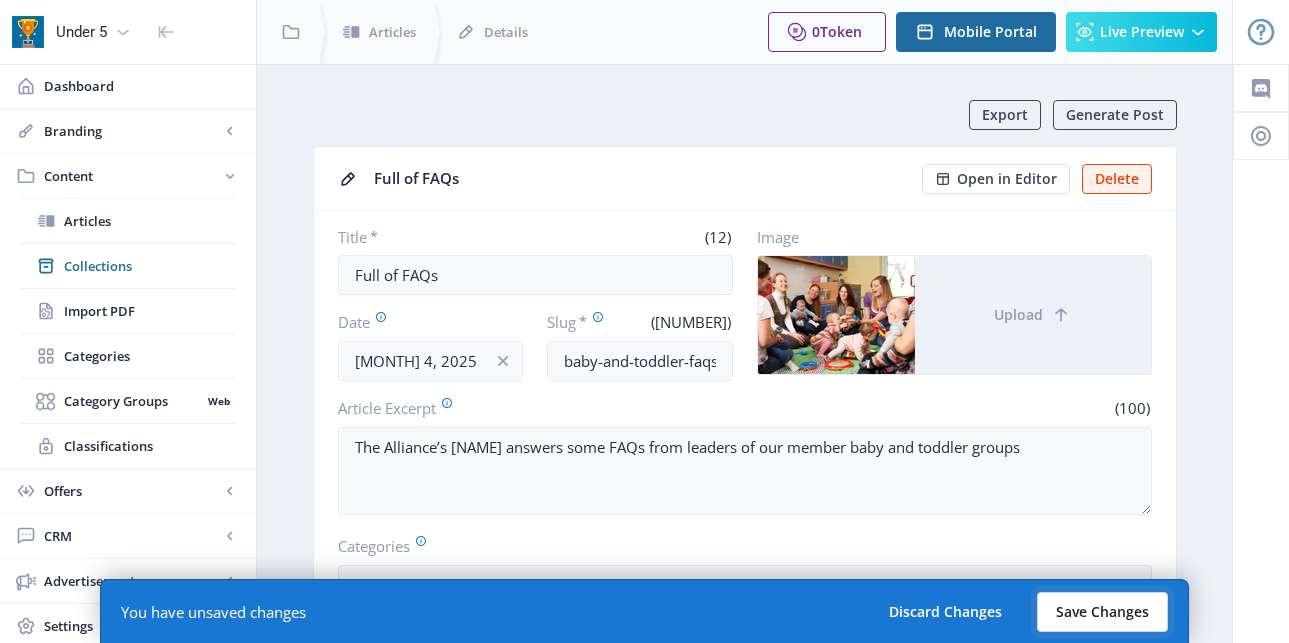 click on "Save Changes" at bounding box center (1102, 612) 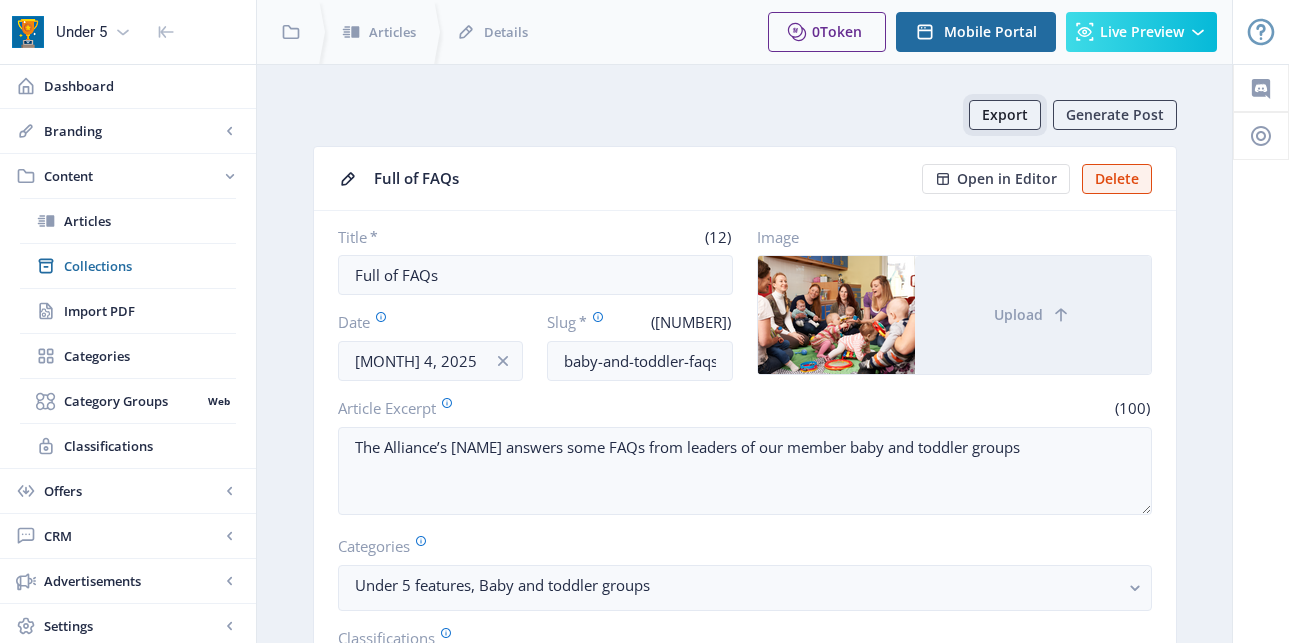 click on "Export" at bounding box center [1005, 115] 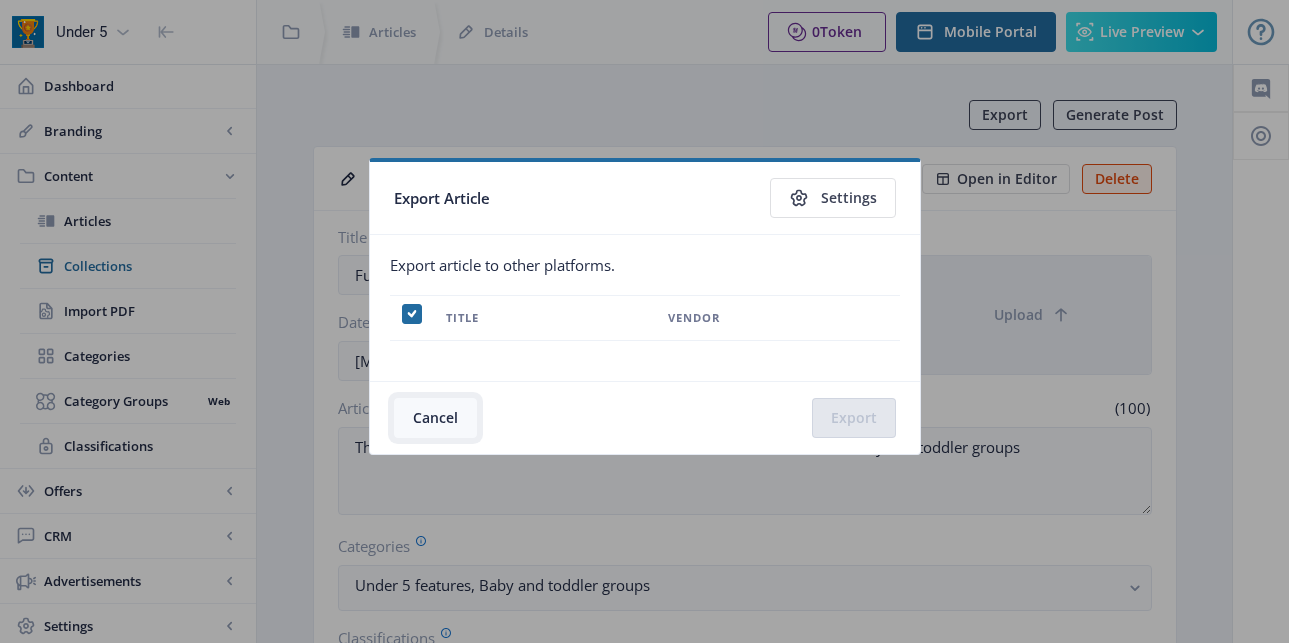 click on "Cancel" at bounding box center [435, 418] 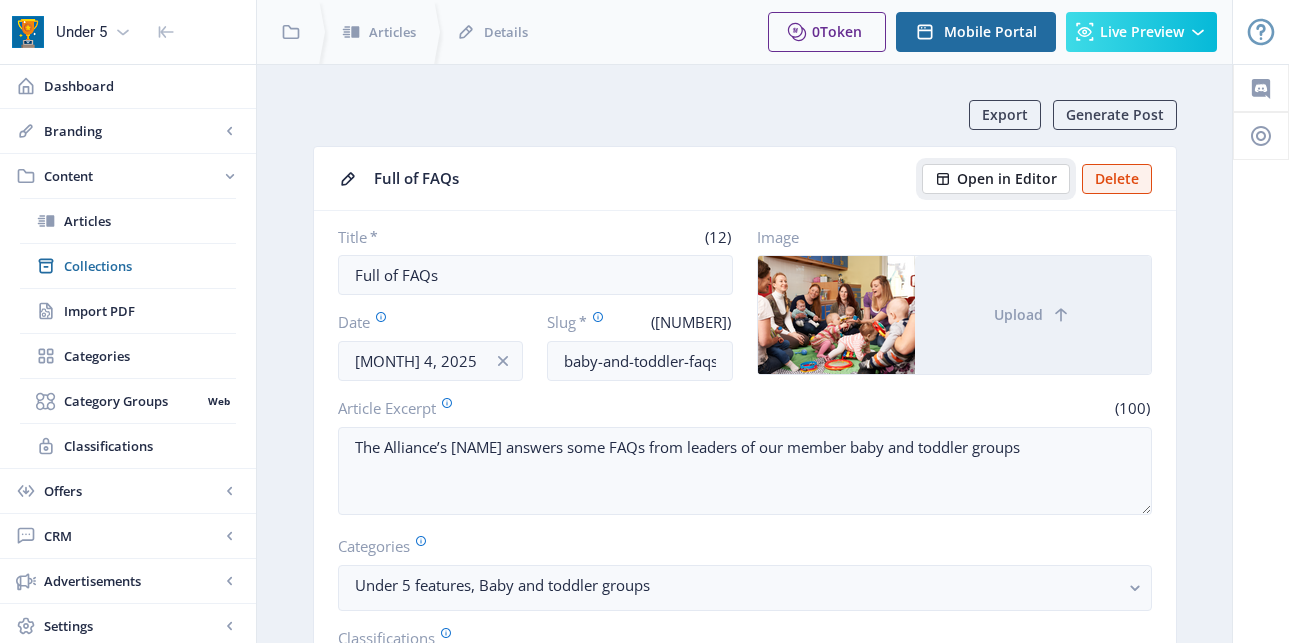click on "Open in Editor" at bounding box center (1007, 179) 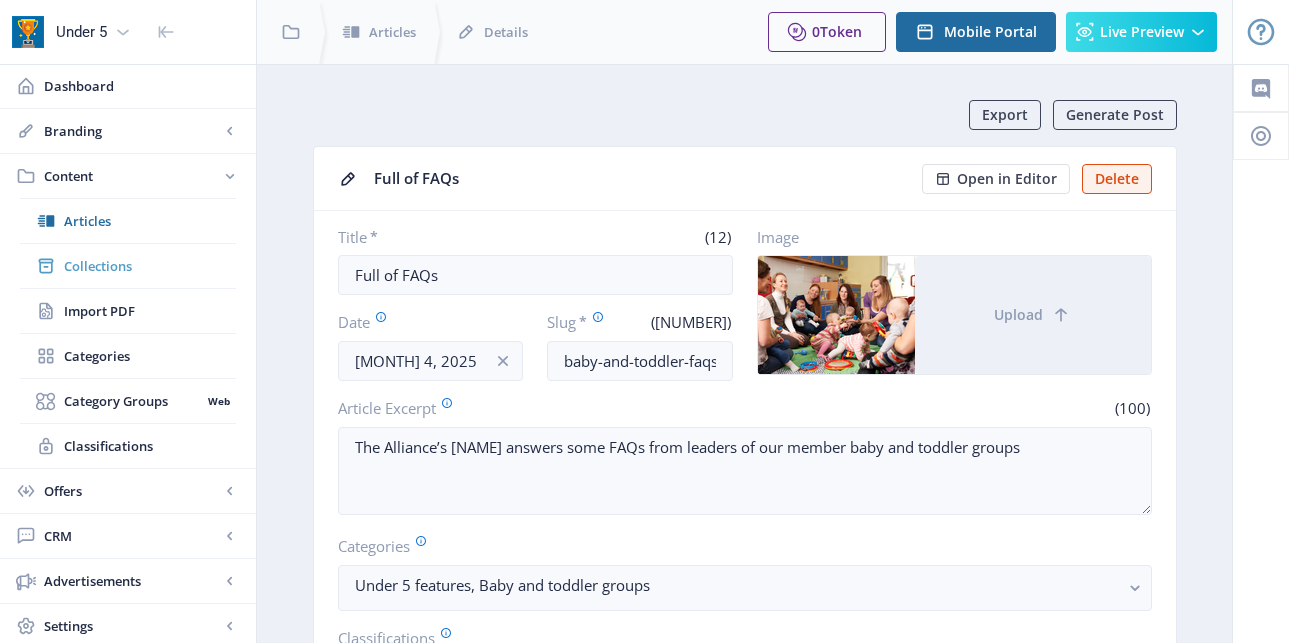click on "Collections" at bounding box center [150, 266] 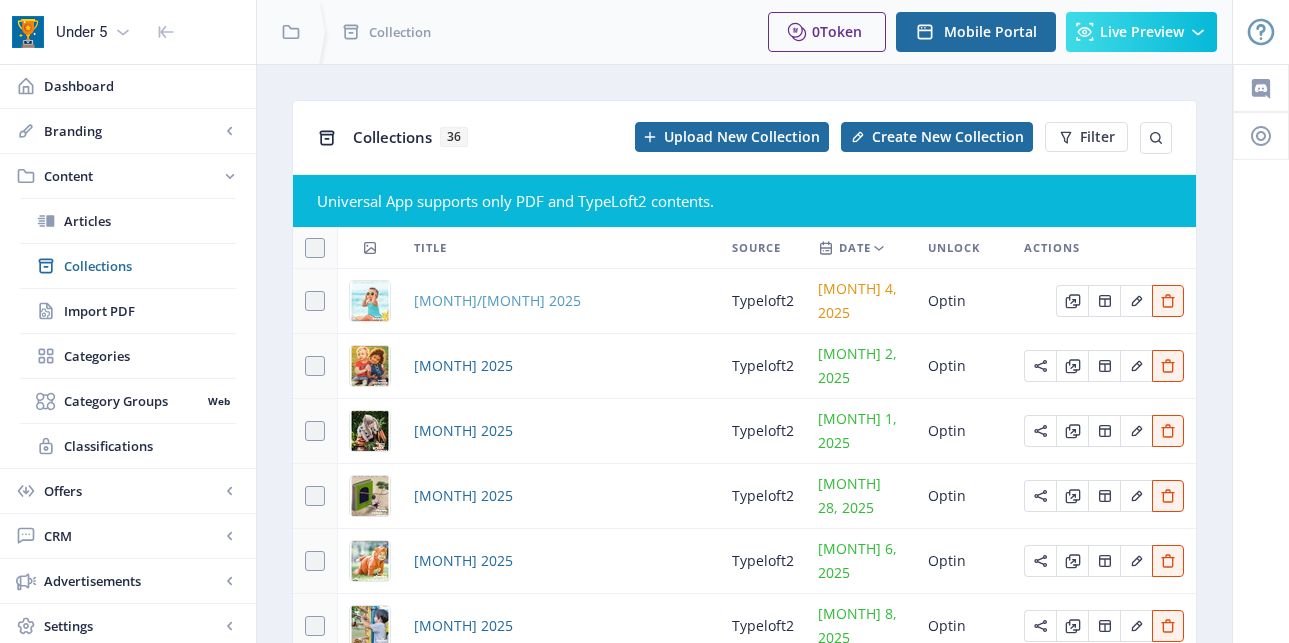 click on "[MONTH]/[MONTH] [YEAR]" at bounding box center [497, 301] 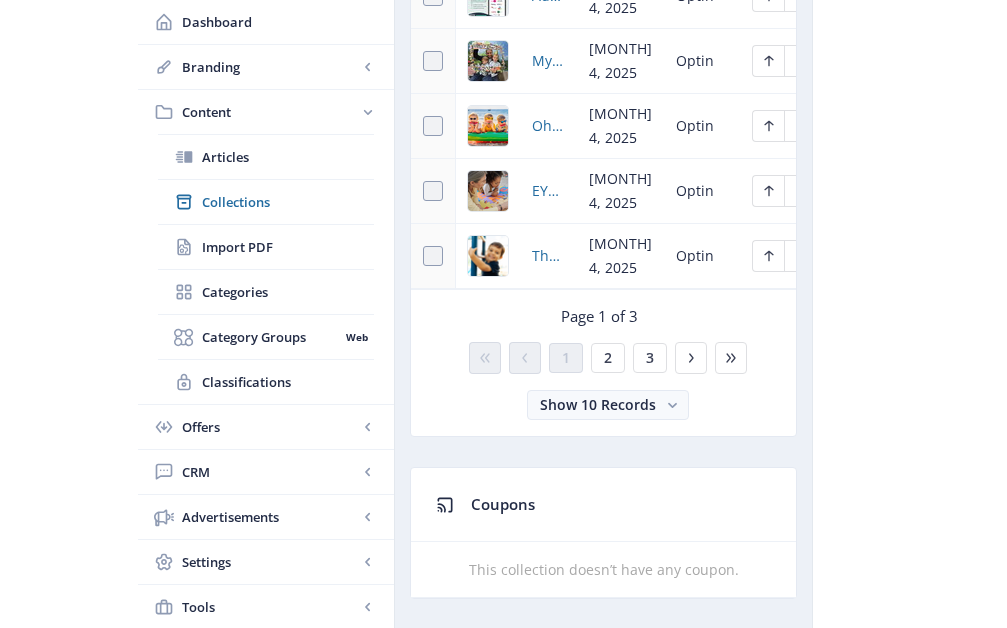 scroll, scrollTop: 1842, scrollLeft: 0, axis: vertical 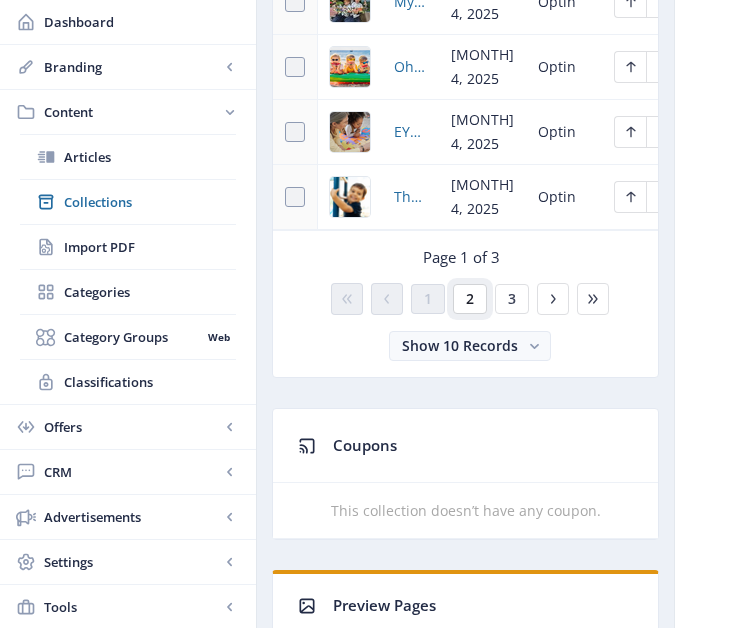 click on "2" at bounding box center (470, 299) 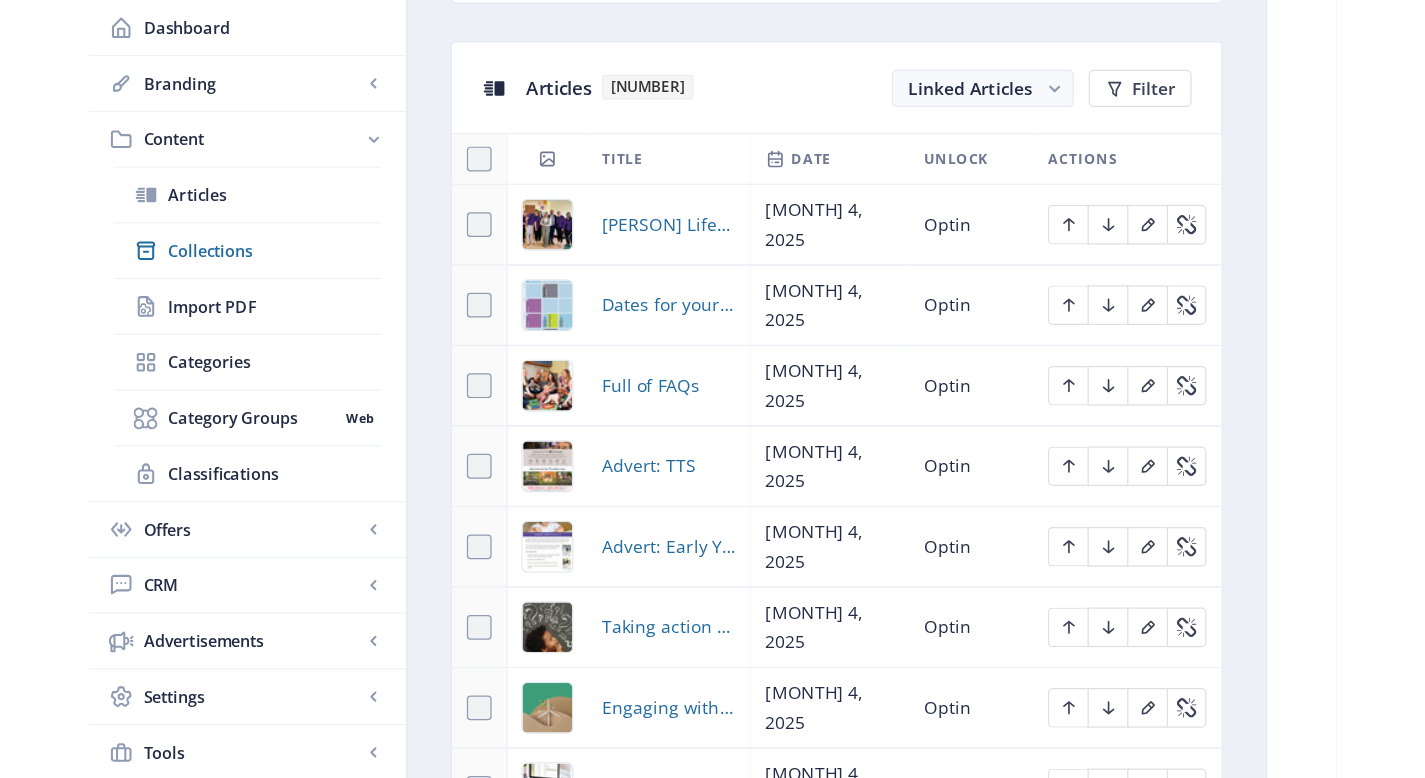 scroll, scrollTop: 890, scrollLeft: 0, axis: vertical 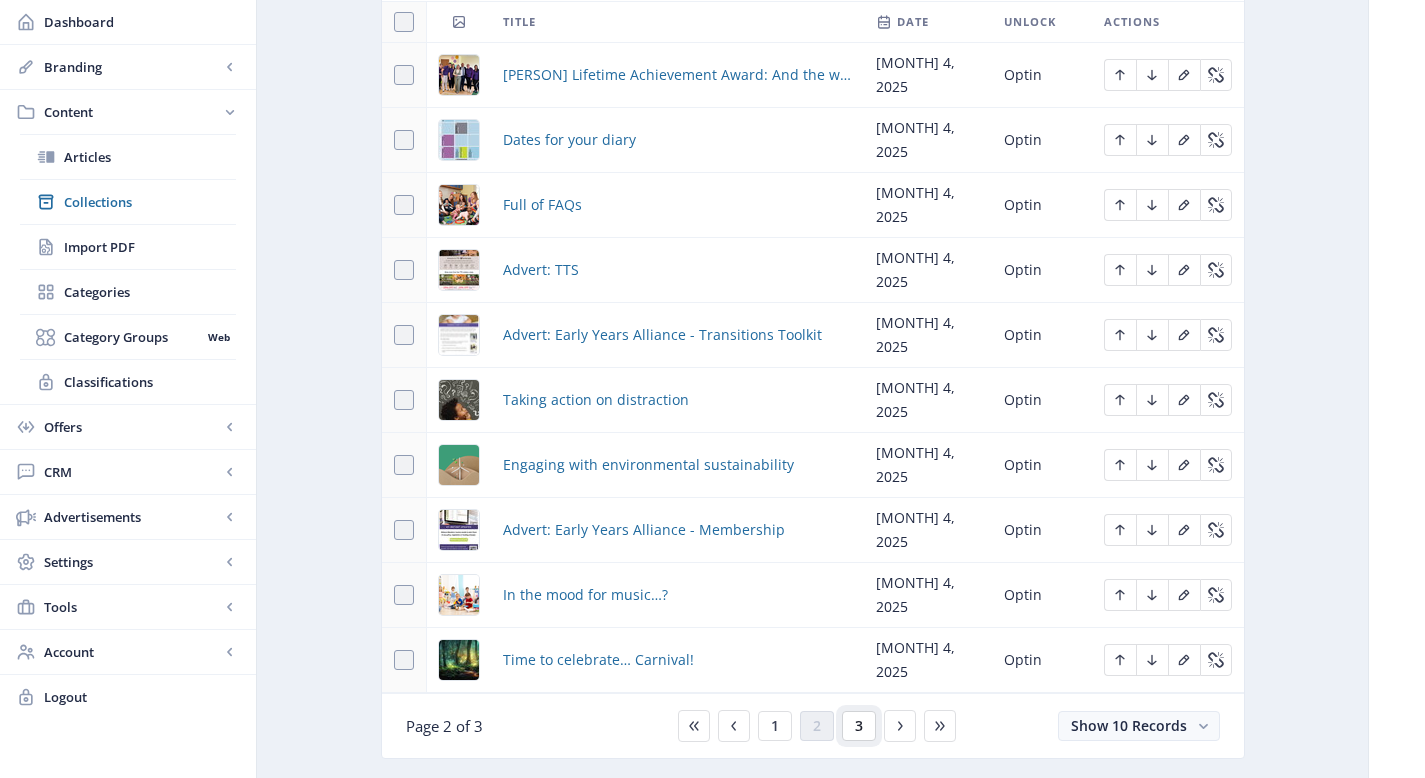 click on "3" at bounding box center (859, 726) 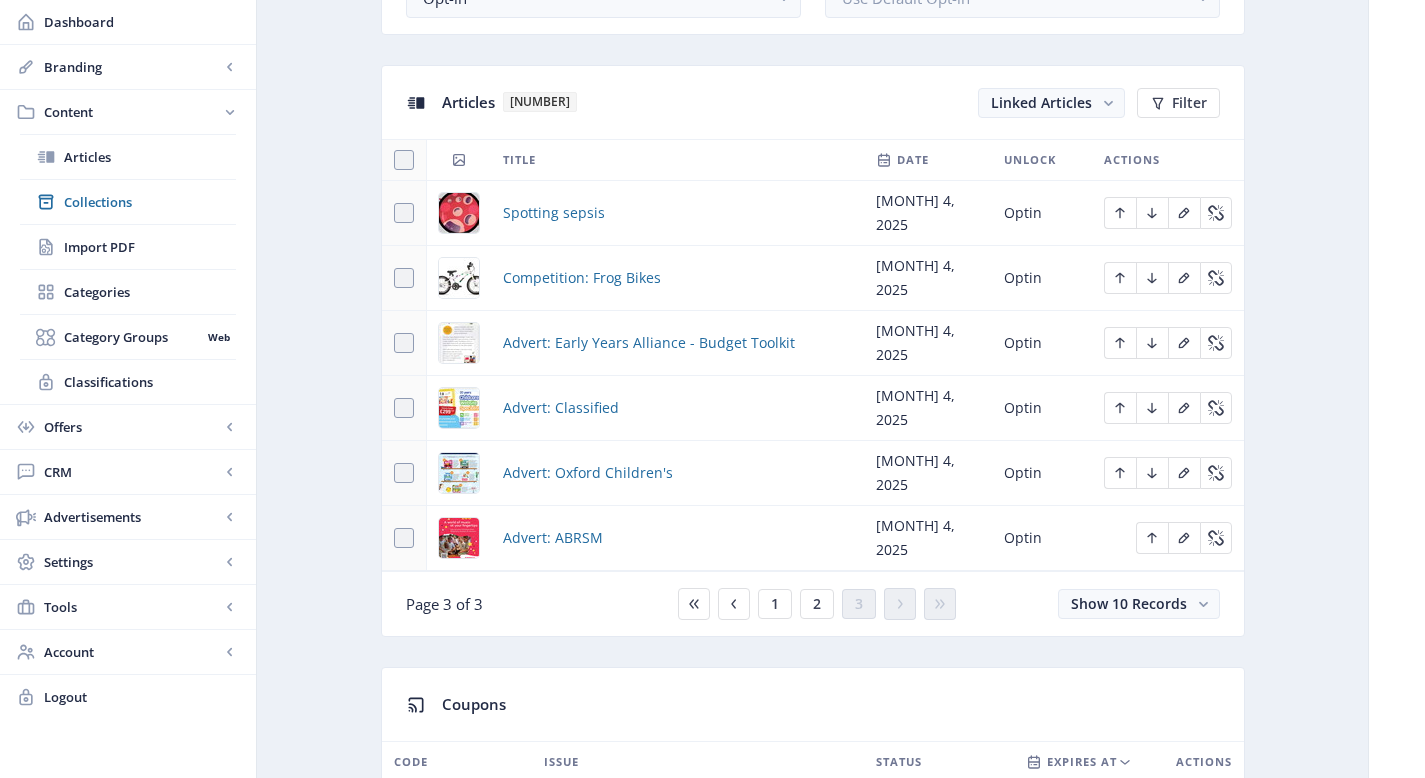scroll, scrollTop: 926, scrollLeft: 0, axis: vertical 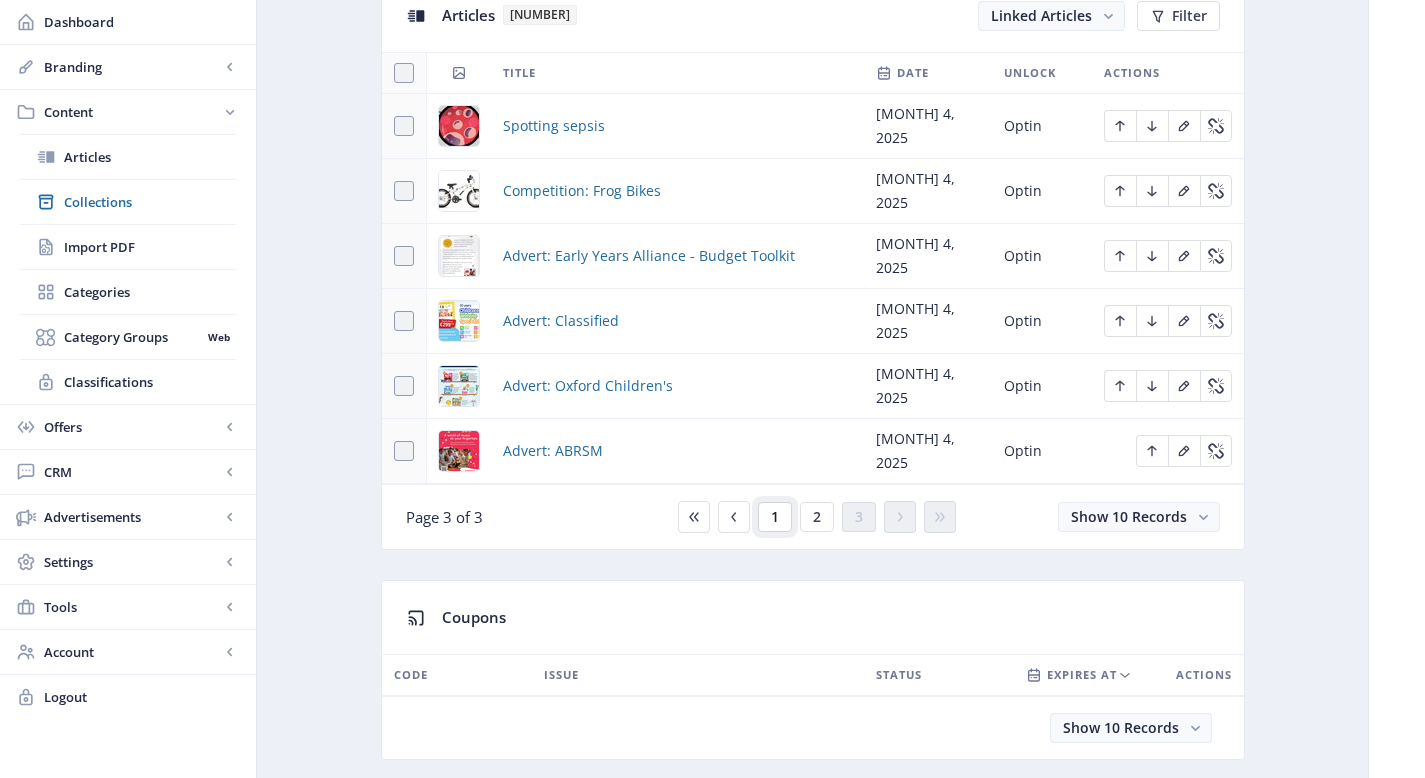 click on "1" at bounding box center [775, 517] 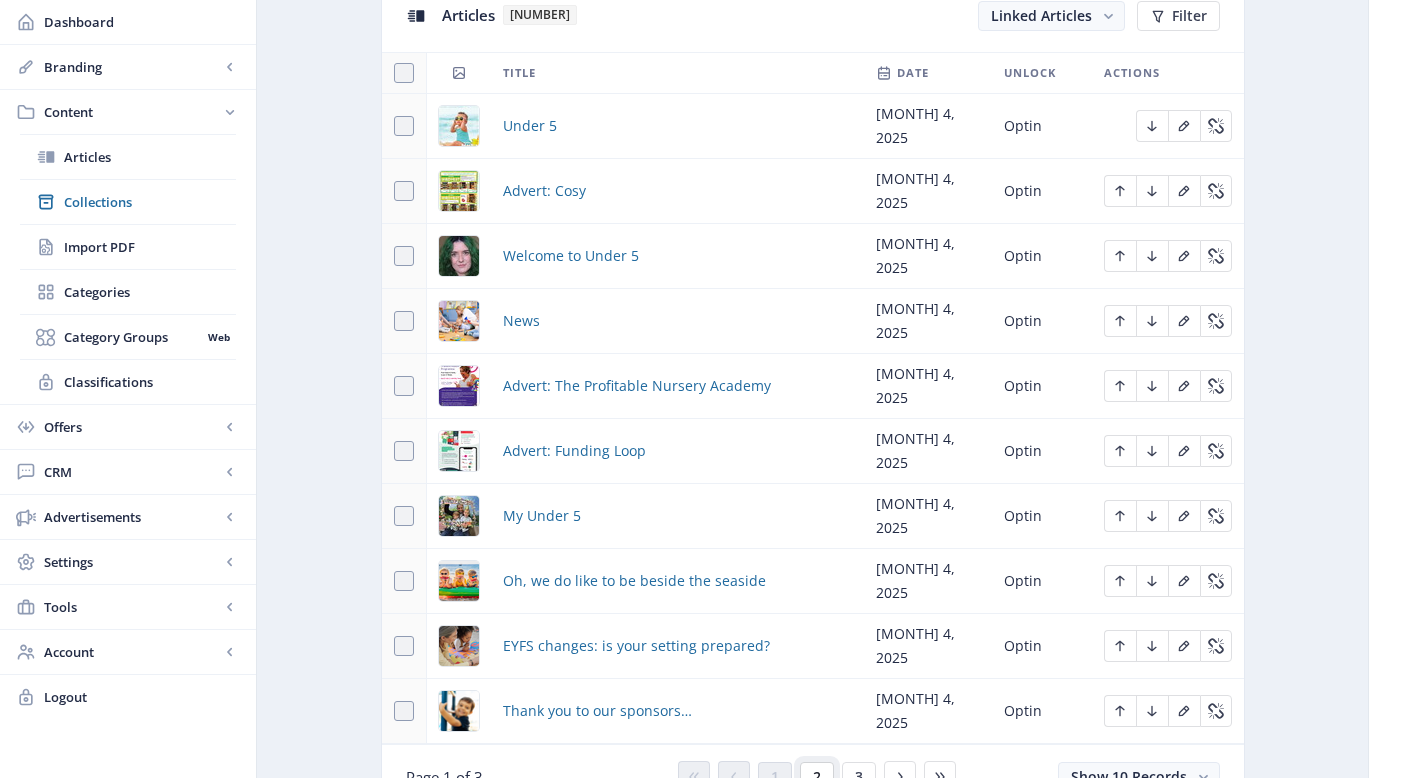 click on "2" at bounding box center (817, 777) 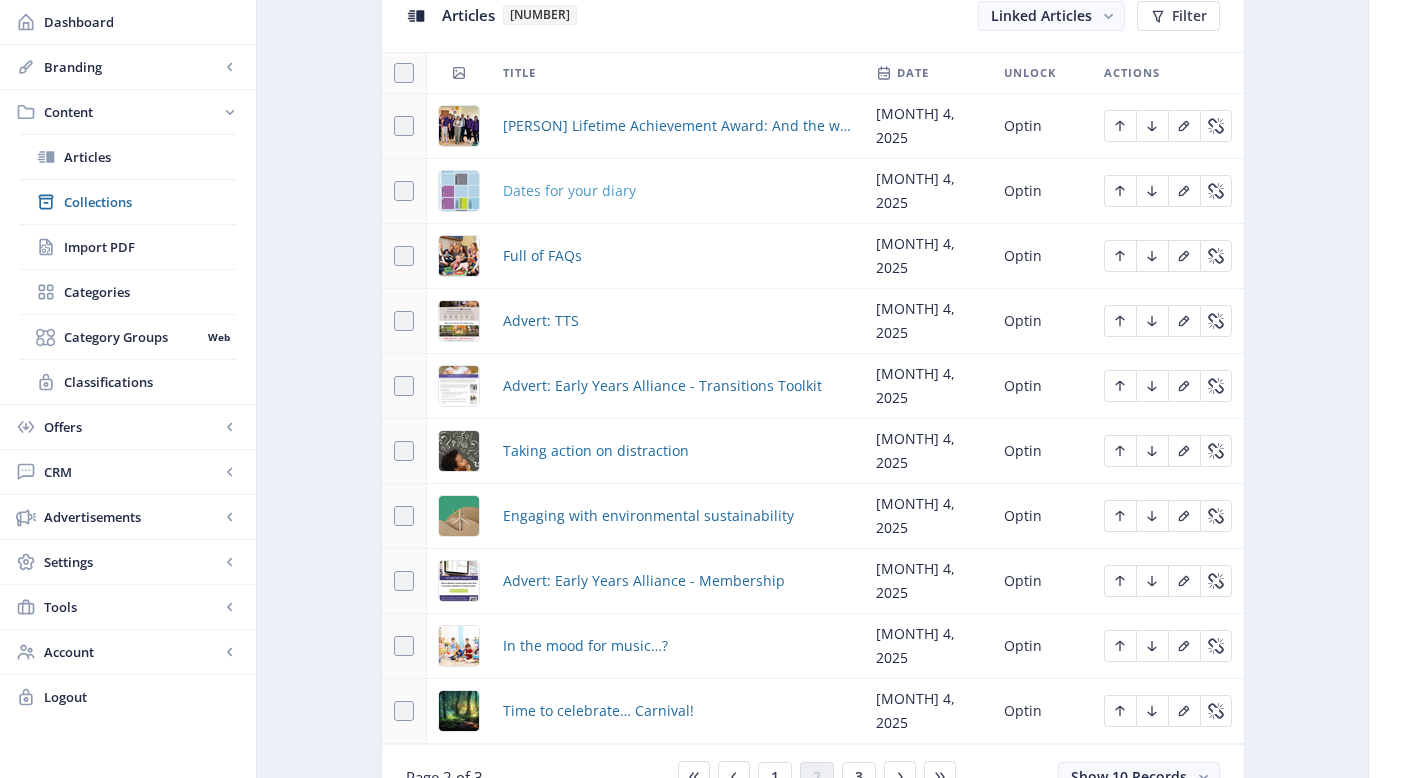 click on "Dates for your diary" at bounding box center [569, 191] 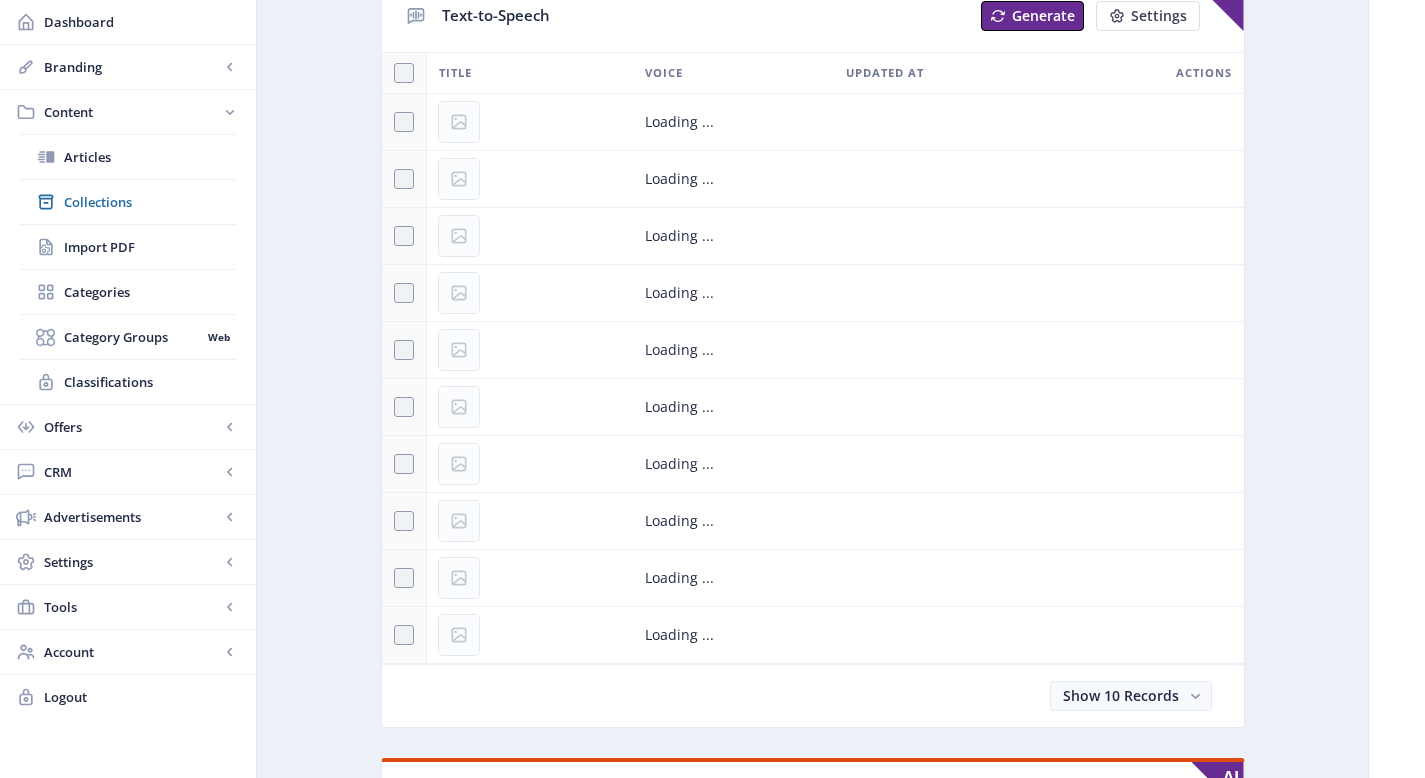 scroll, scrollTop: 0, scrollLeft: 0, axis: both 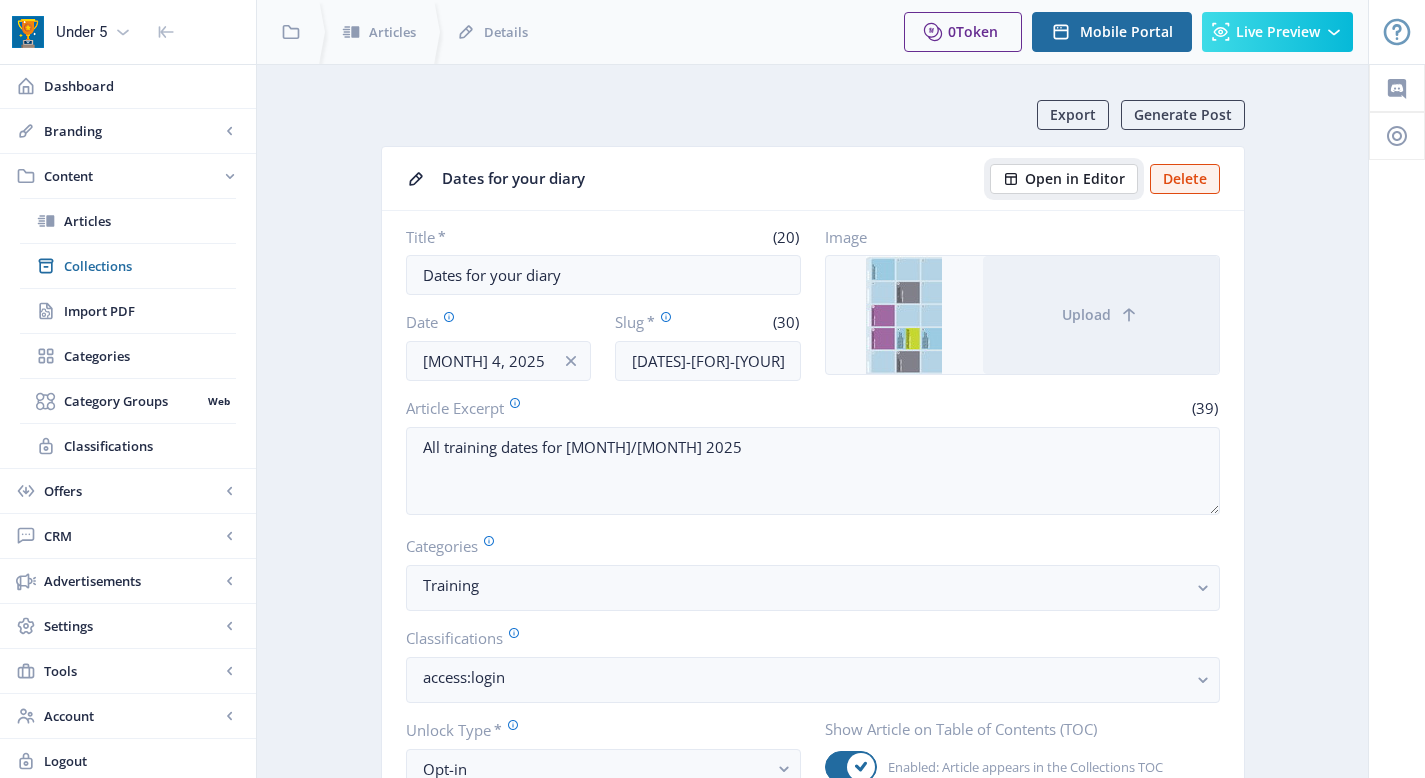 click on "Open in Editor" at bounding box center [1075, 179] 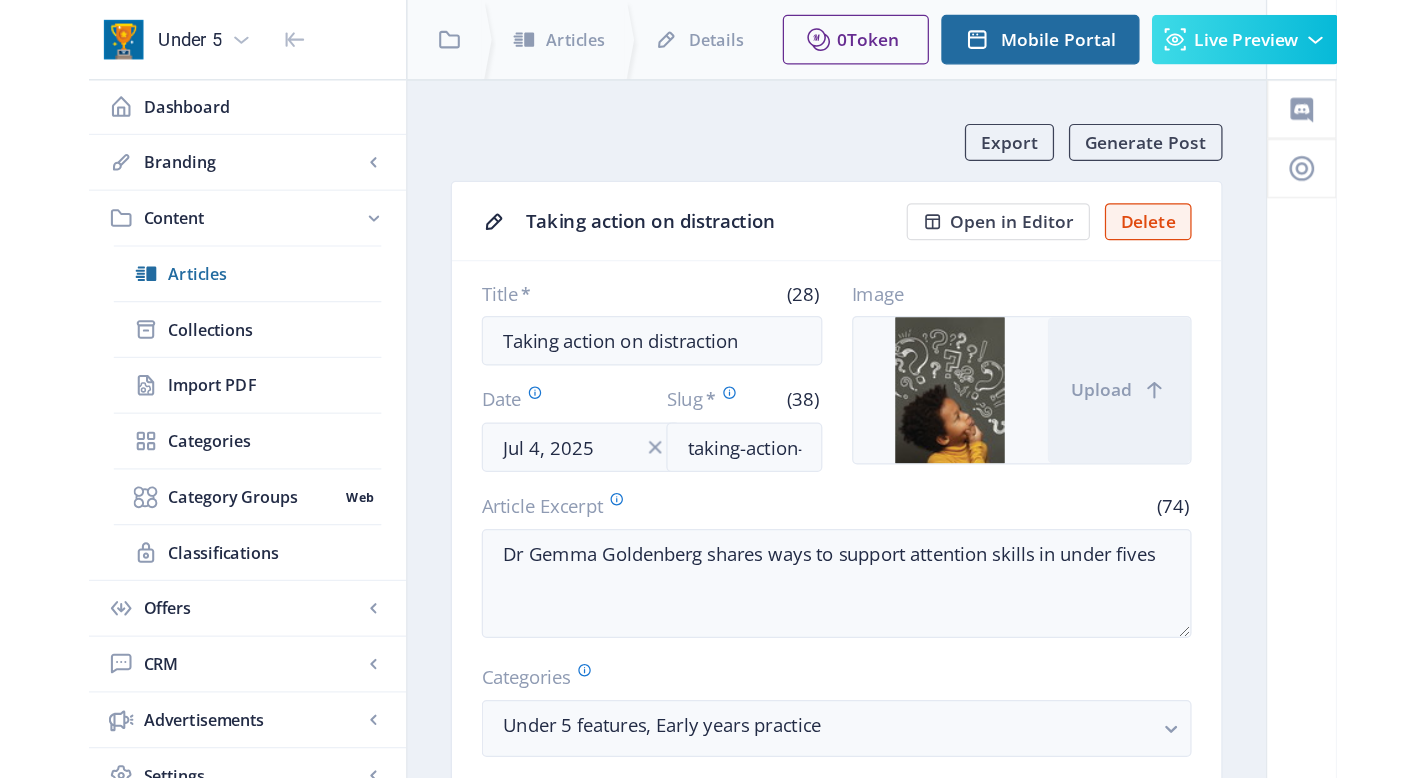 scroll, scrollTop: 0, scrollLeft: 0, axis: both 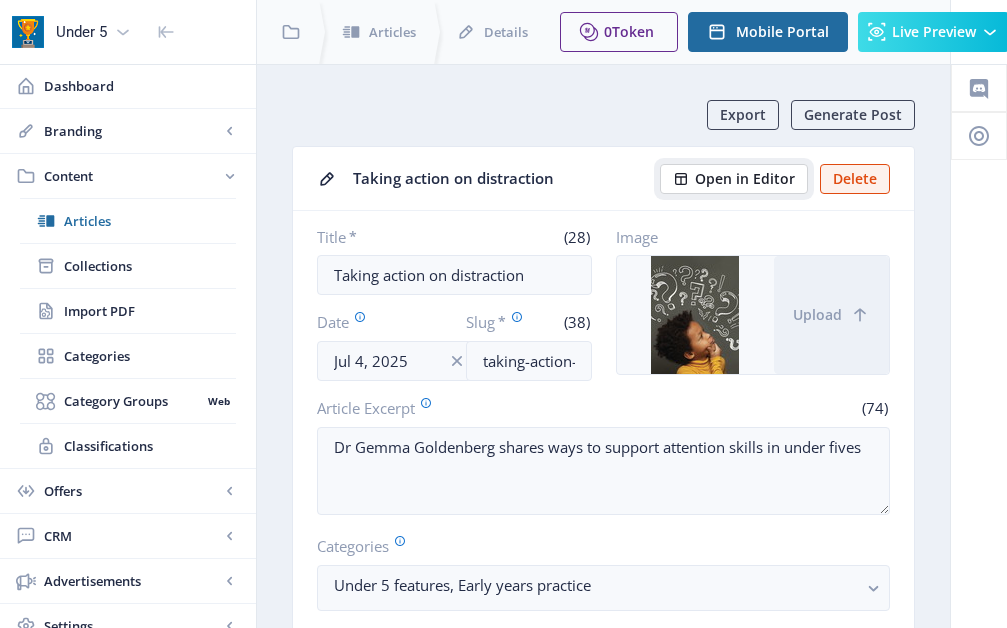 click on "Open in Editor" at bounding box center [745, 179] 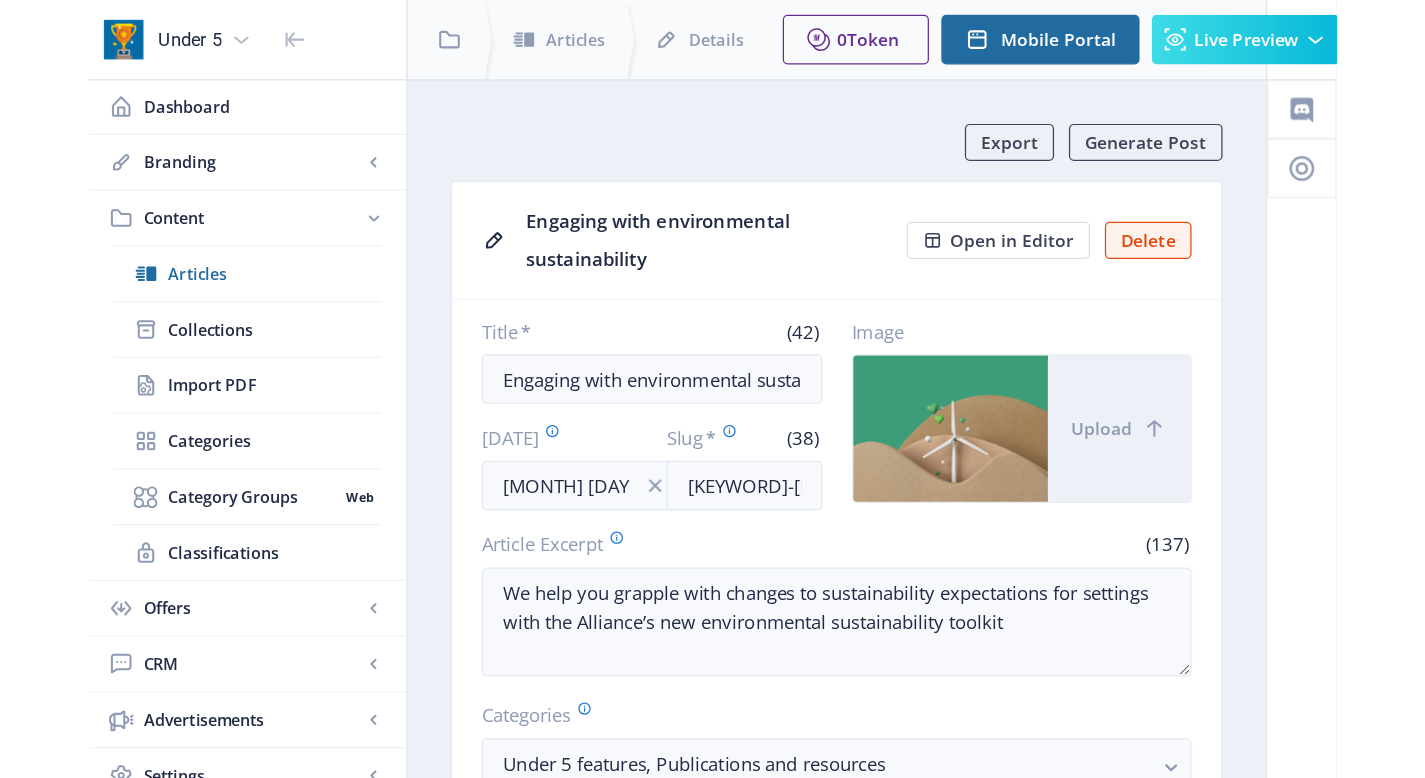 scroll, scrollTop: 0, scrollLeft: 0, axis: both 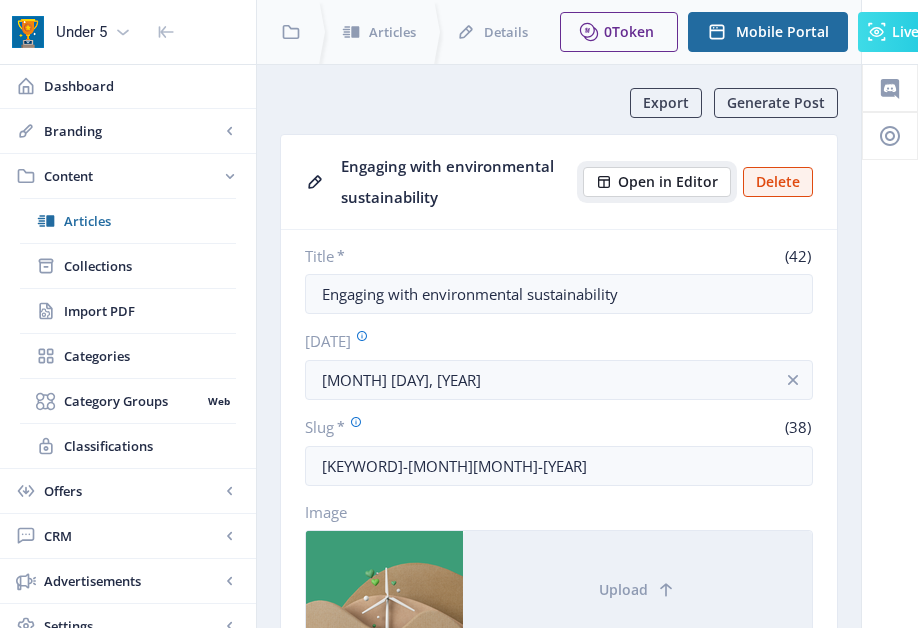 click on "Open in Editor" at bounding box center (668, 182) 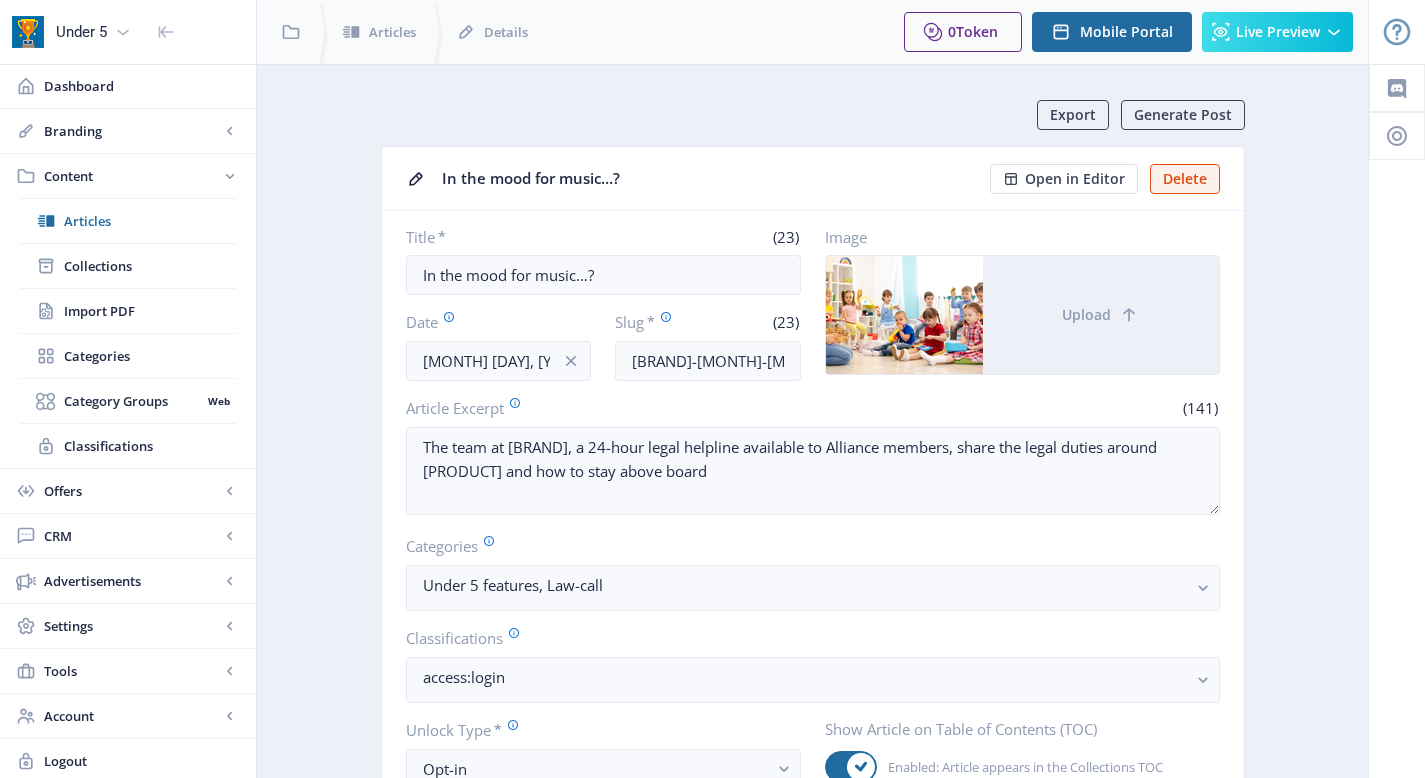 scroll, scrollTop: 0, scrollLeft: 0, axis: both 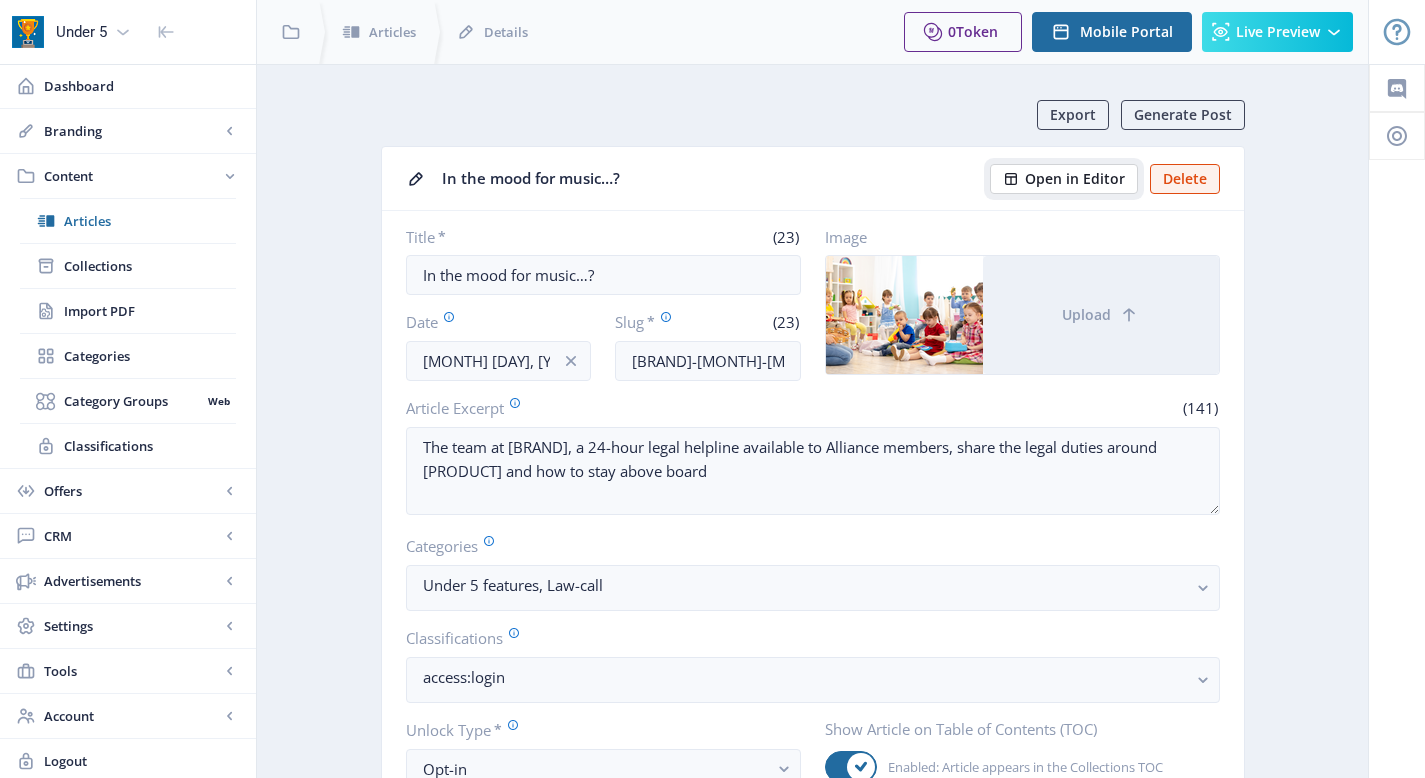 click on "Open in Editor" at bounding box center [1075, 179] 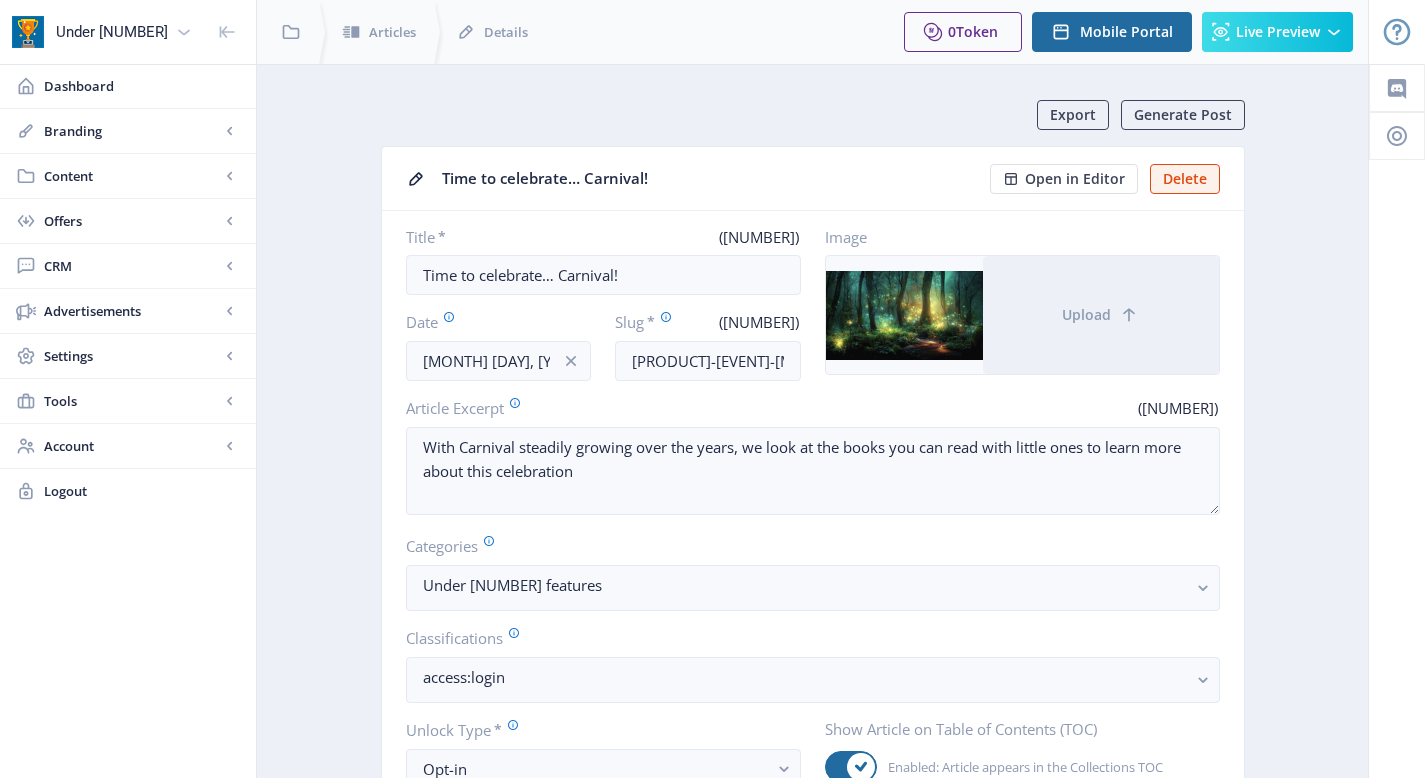 scroll, scrollTop: 0, scrollLeft: 0, axis: both 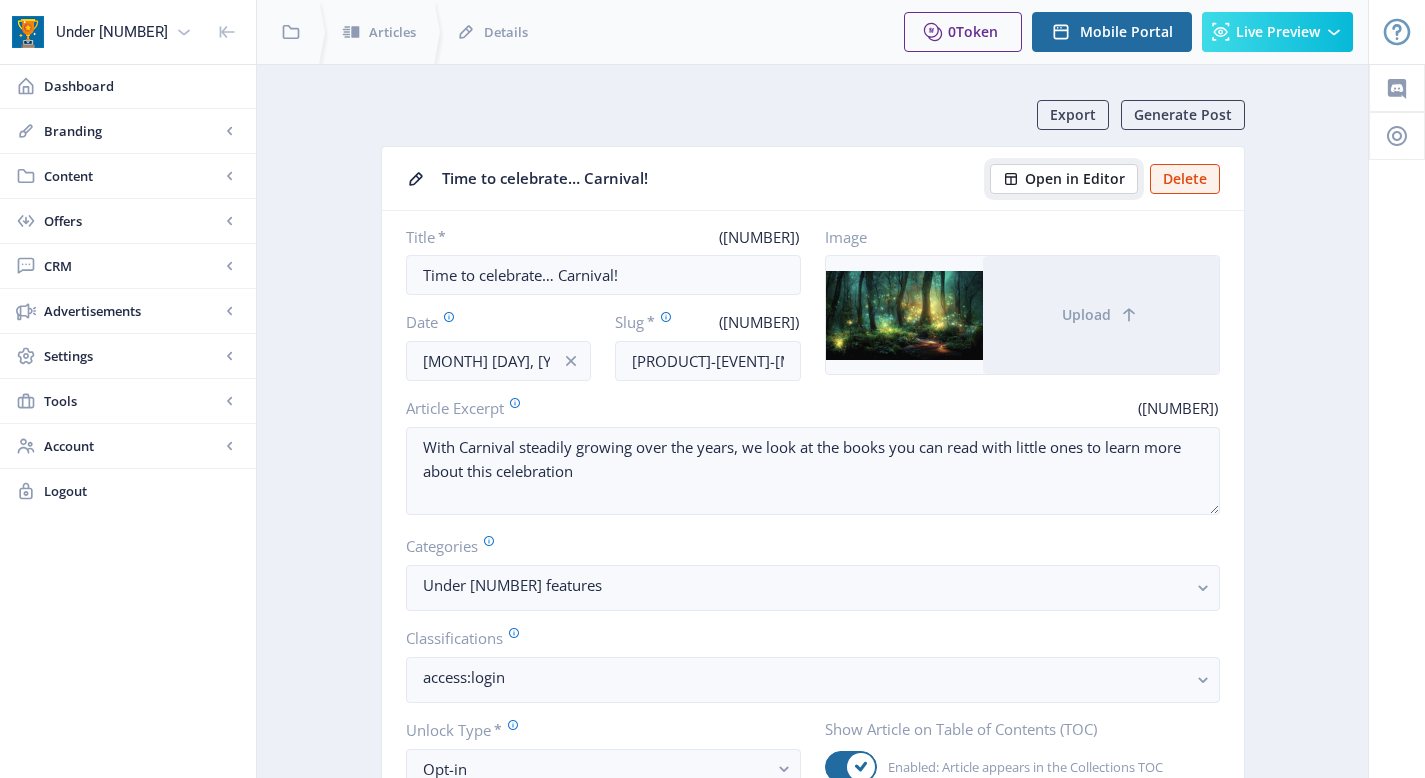 click on "Open in Editor" at bounding box center [1075, 179] 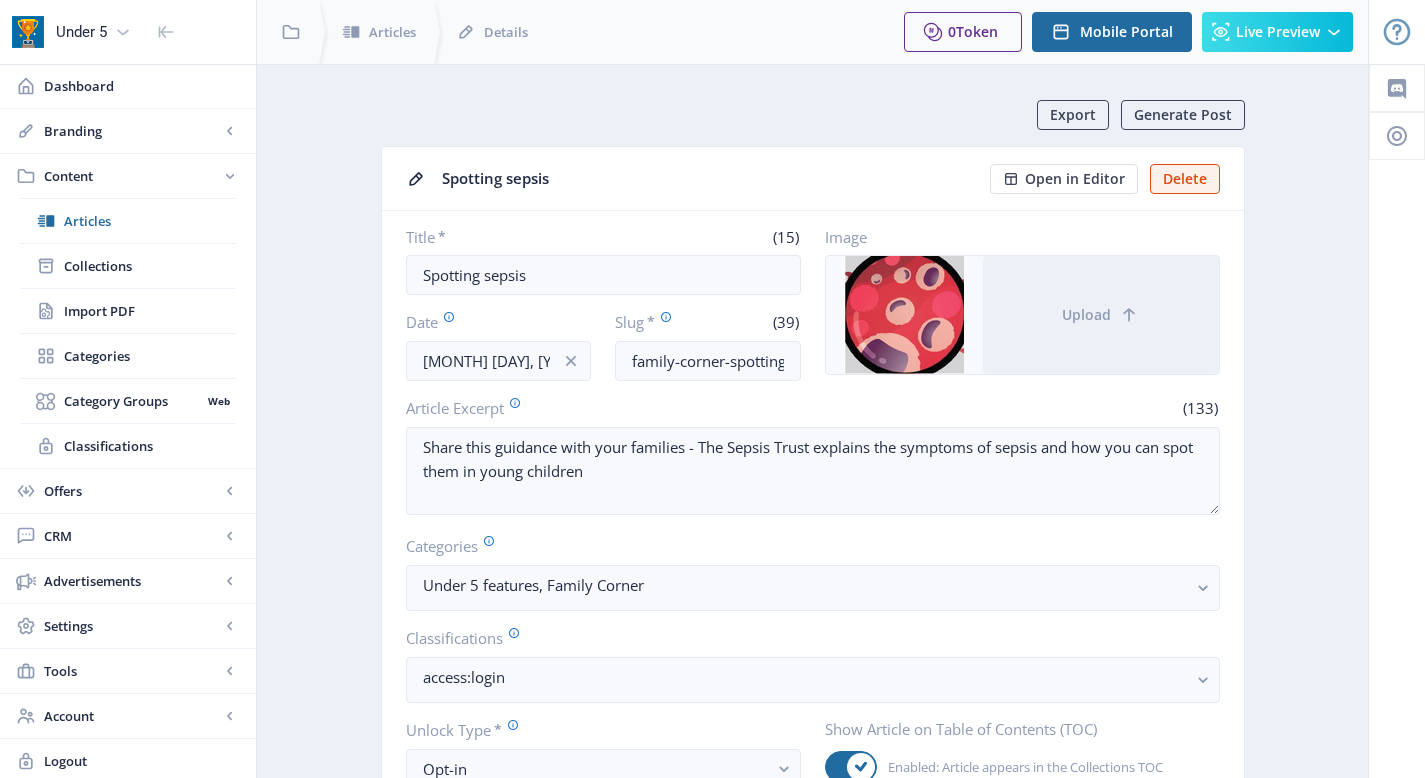 scroll, scrollTop: 0, scrollLeft: 0, axis: both 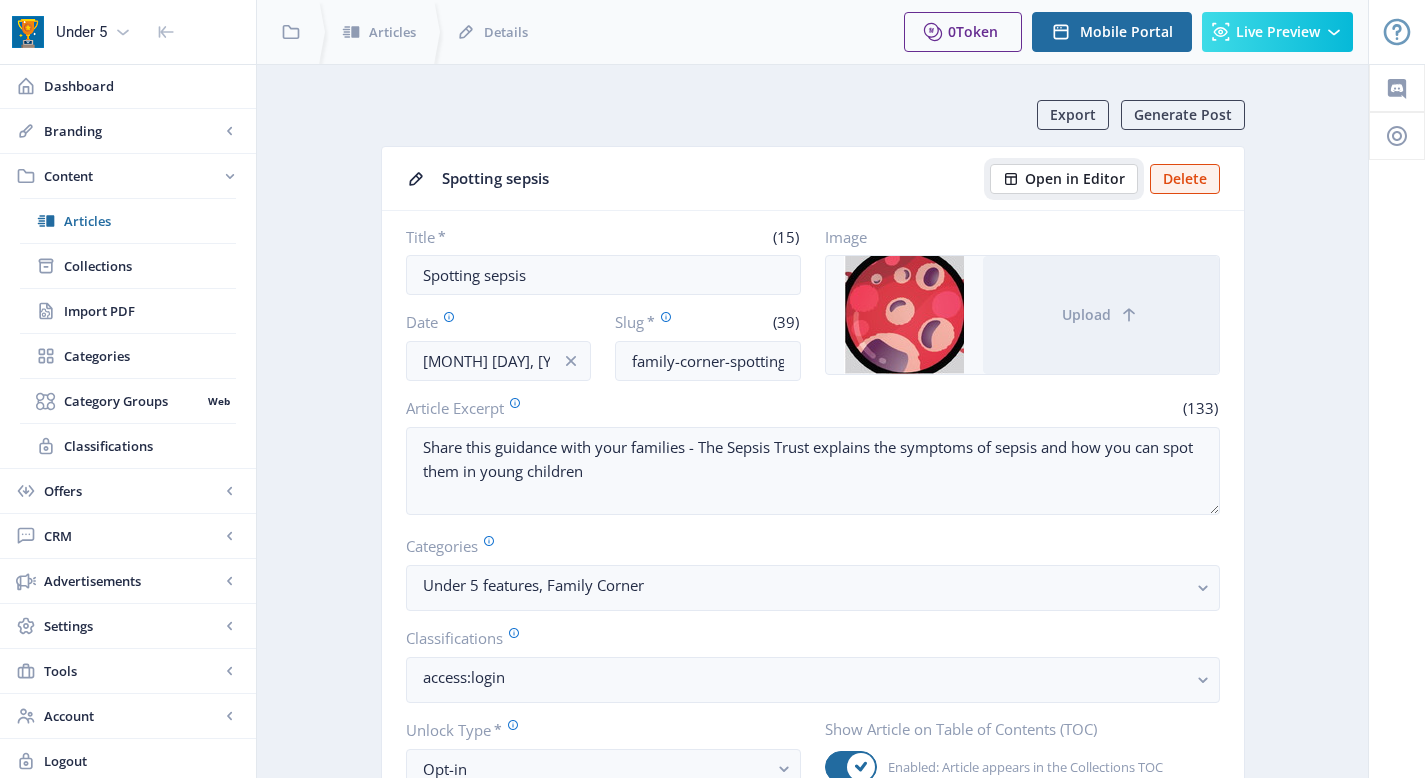 click on "Open in Editor" at bounding box center [1075, 179] 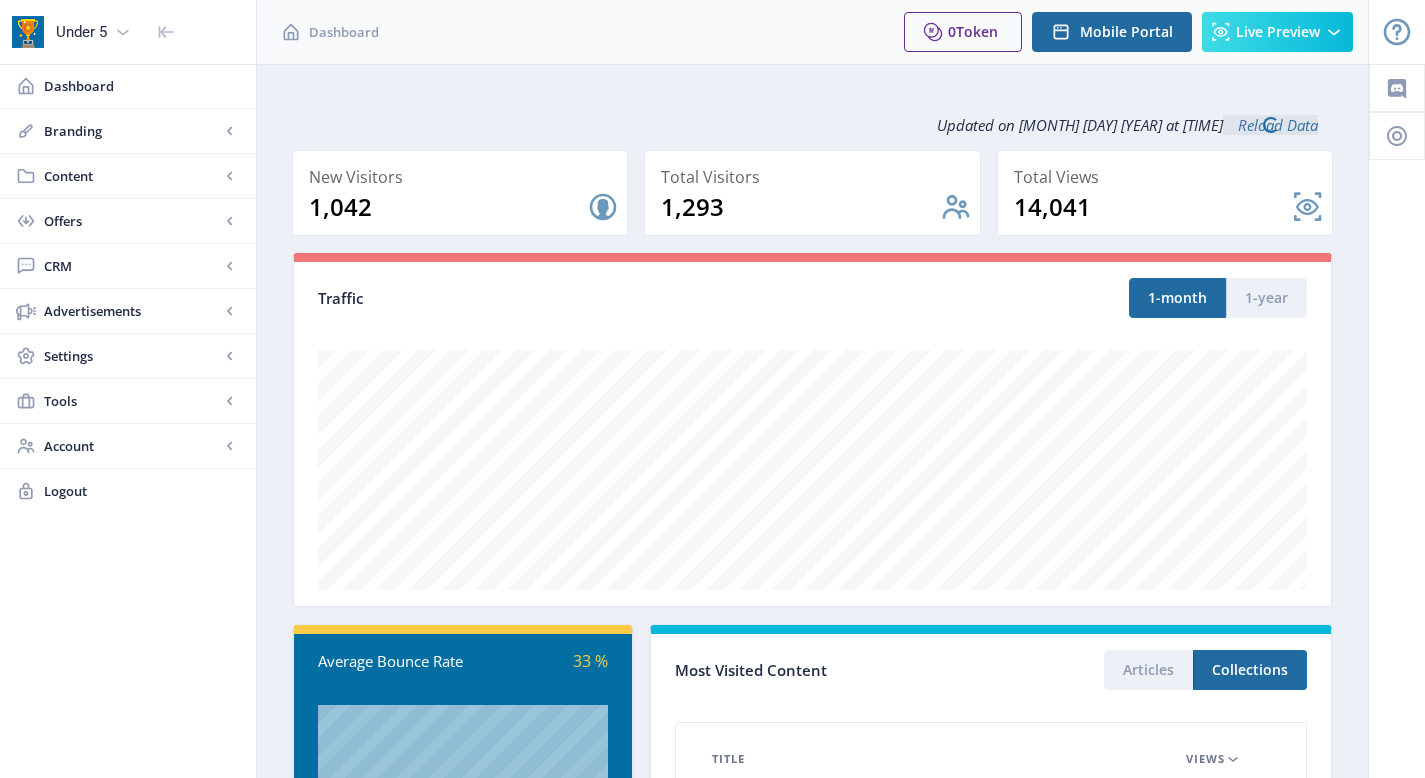 scroll, scrollTop: 0, scrollLeft: 0, axis: both 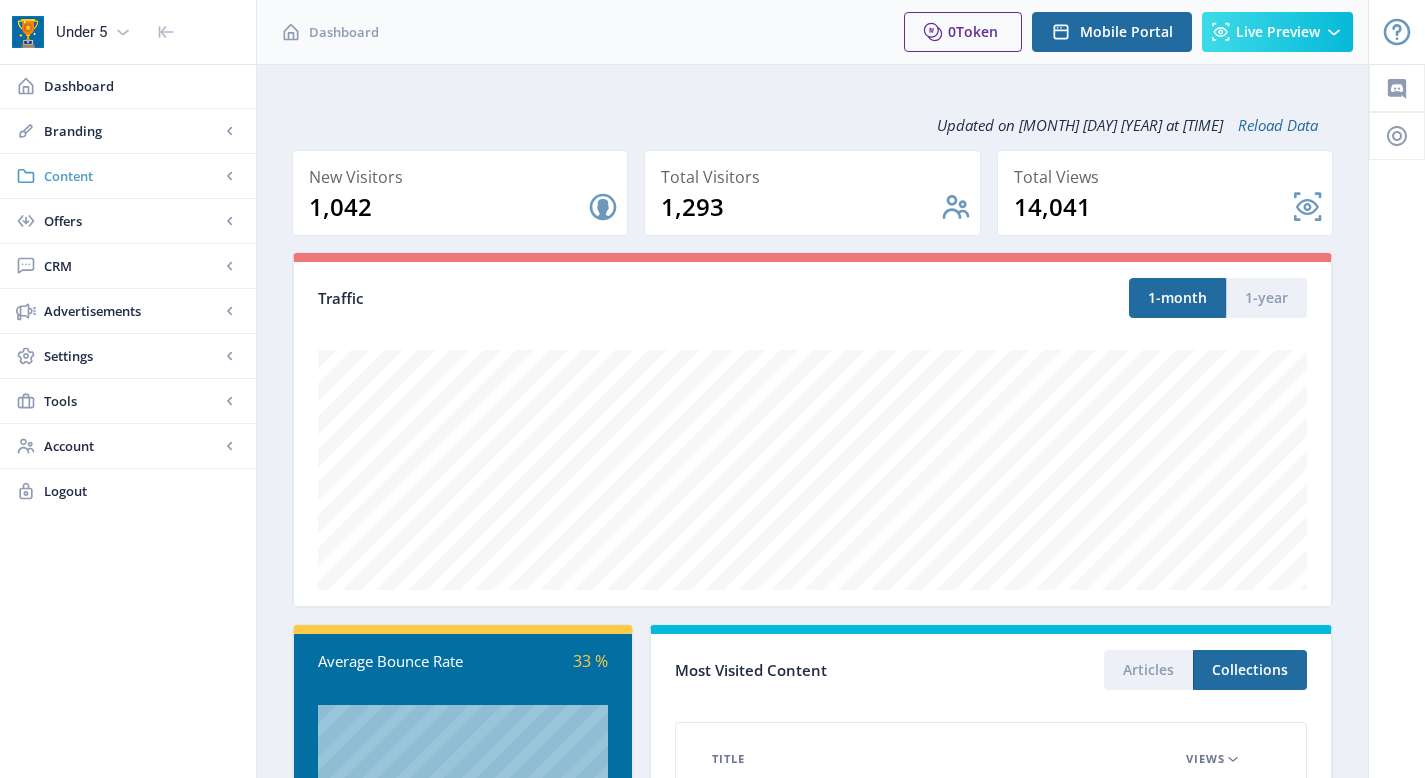 click on "Content" at bounding box center (132, 176) 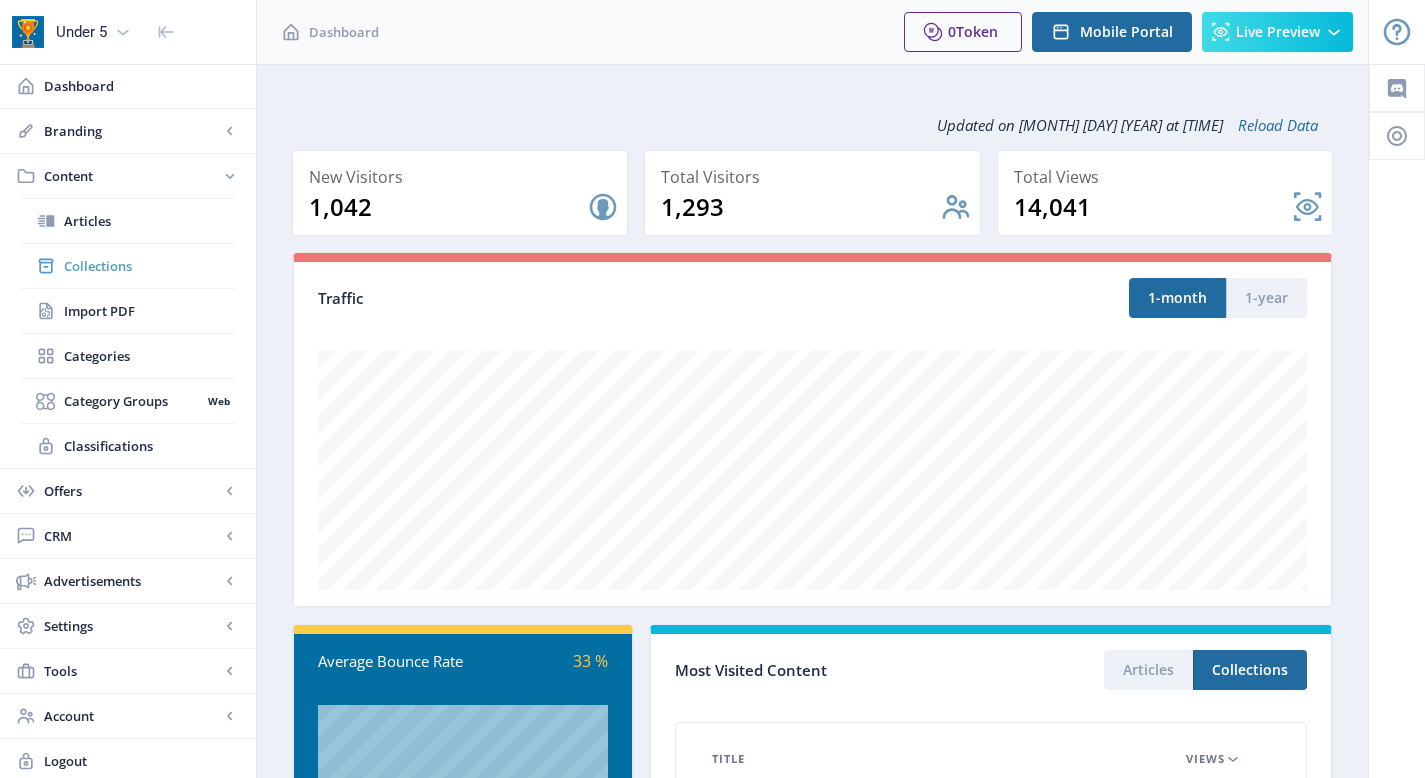 click on "Collections" at bounding box center (150, 266) 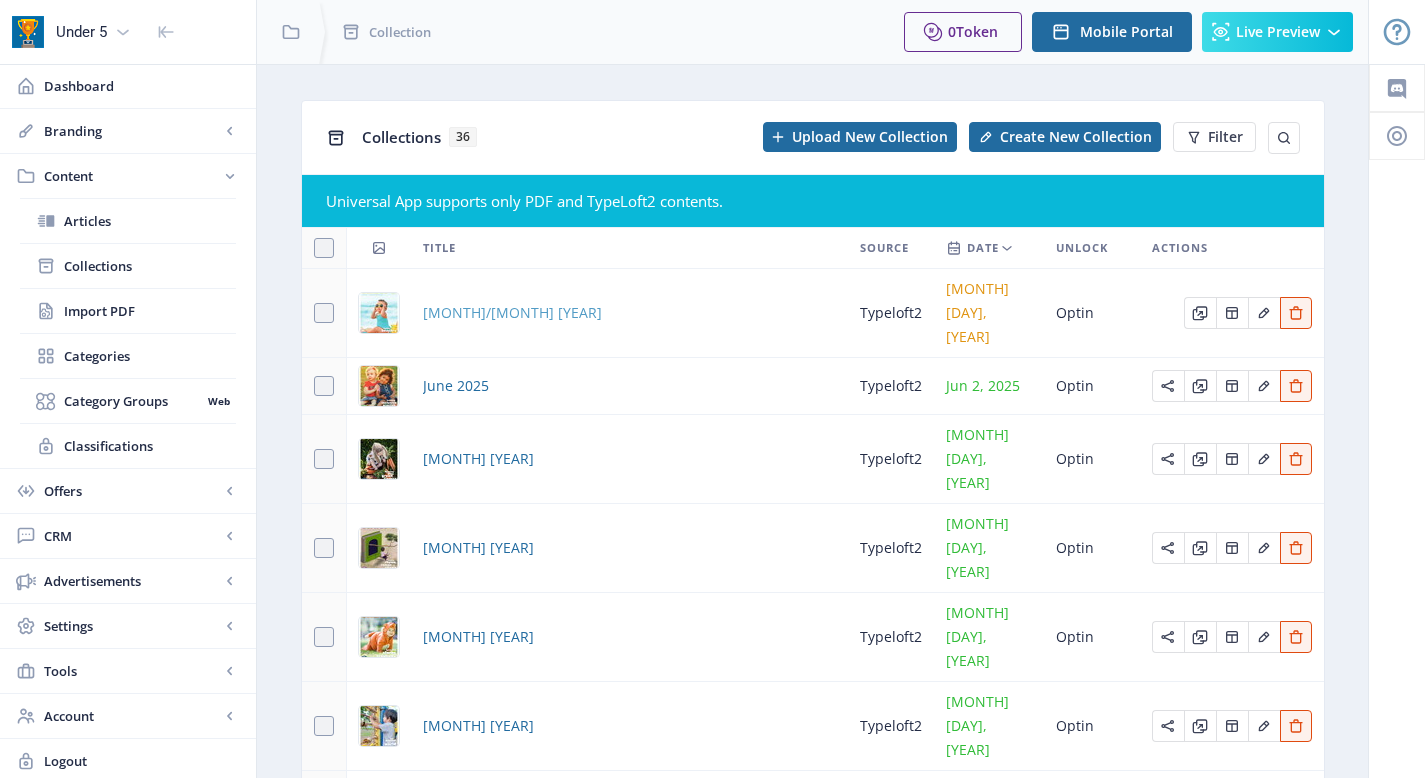 click on "[MONTH]/[MONTH] [YEAR]" at bounding box center [512, 313] 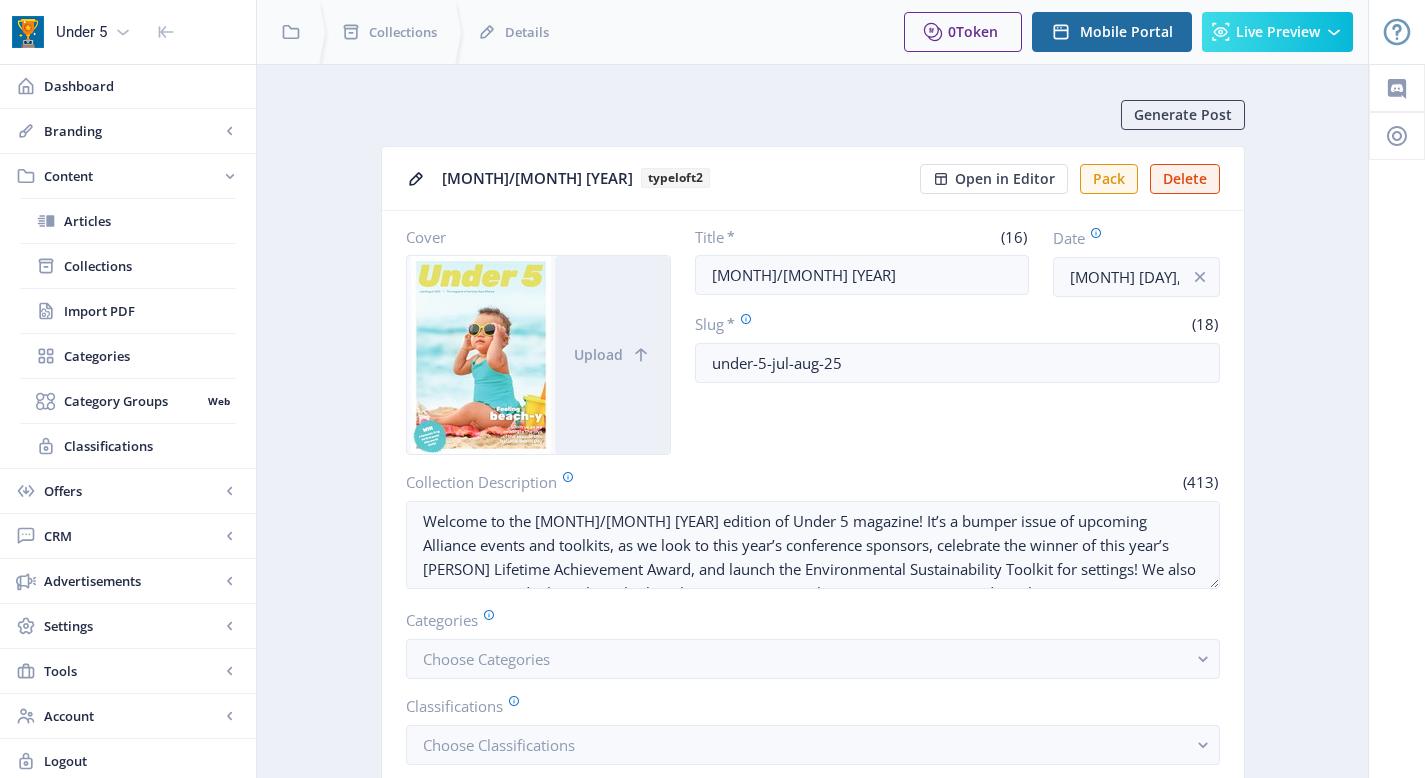 click at bounding box center [1397, 2165] 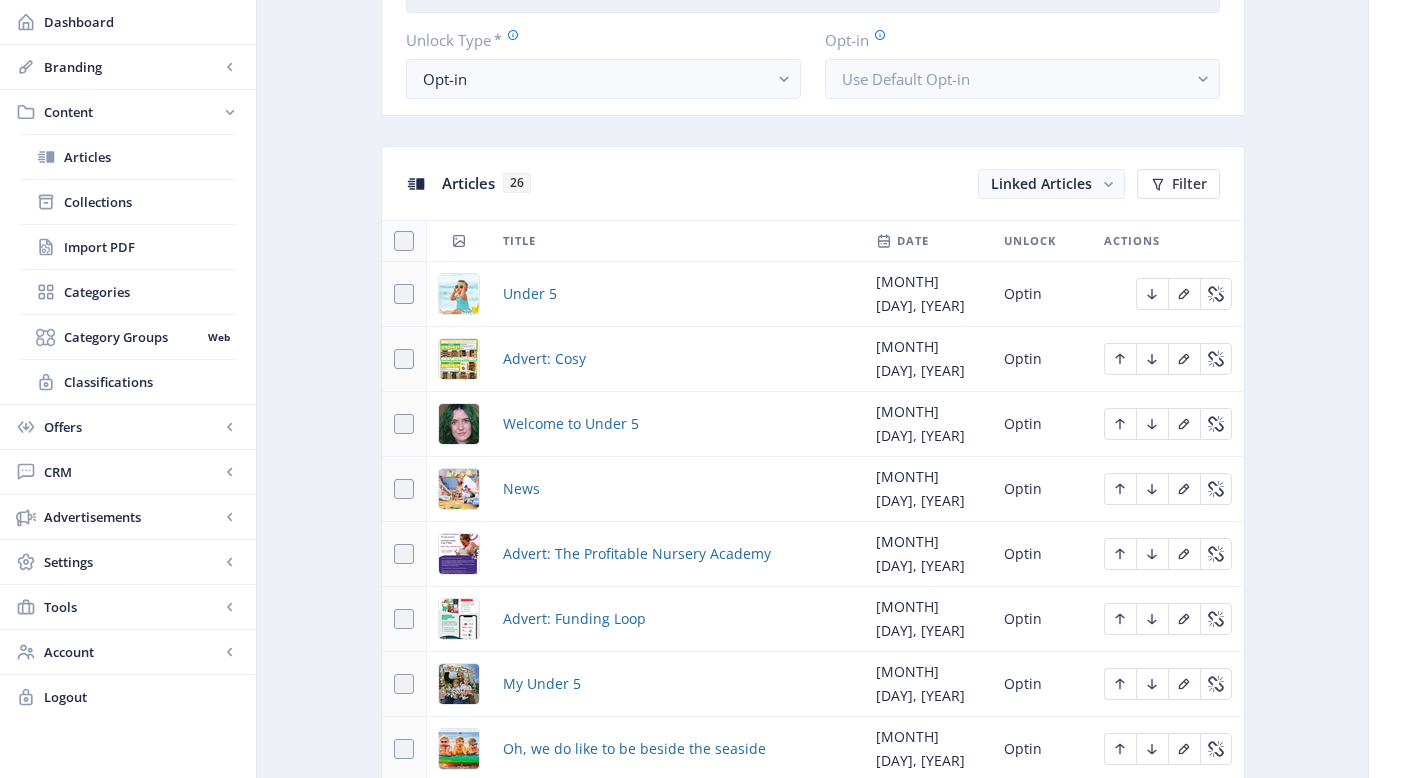 scroll, scrollTop: 975, scrollLeft: 0, axis: vertical 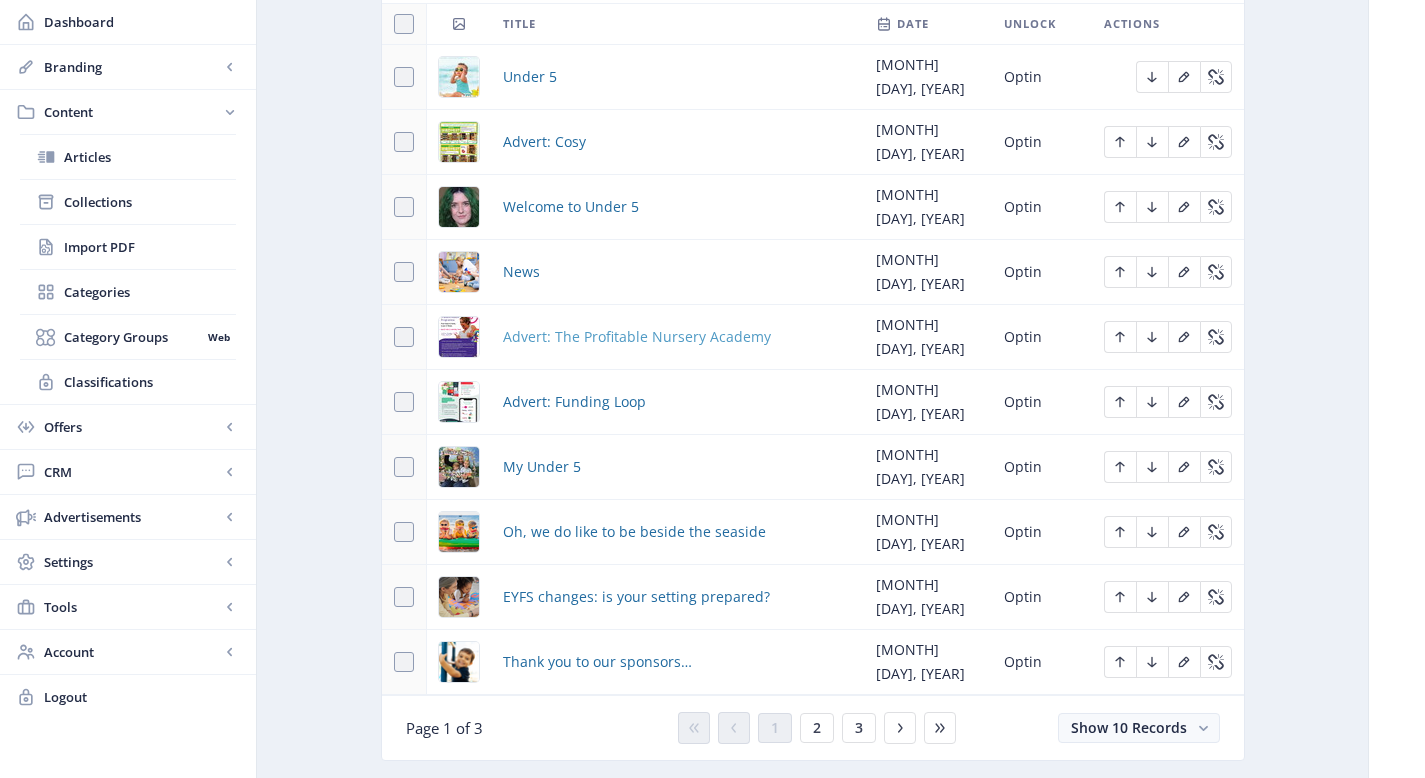 click on "Advert: The Profitable Nursery Academy" at bounding box center [637, 337] 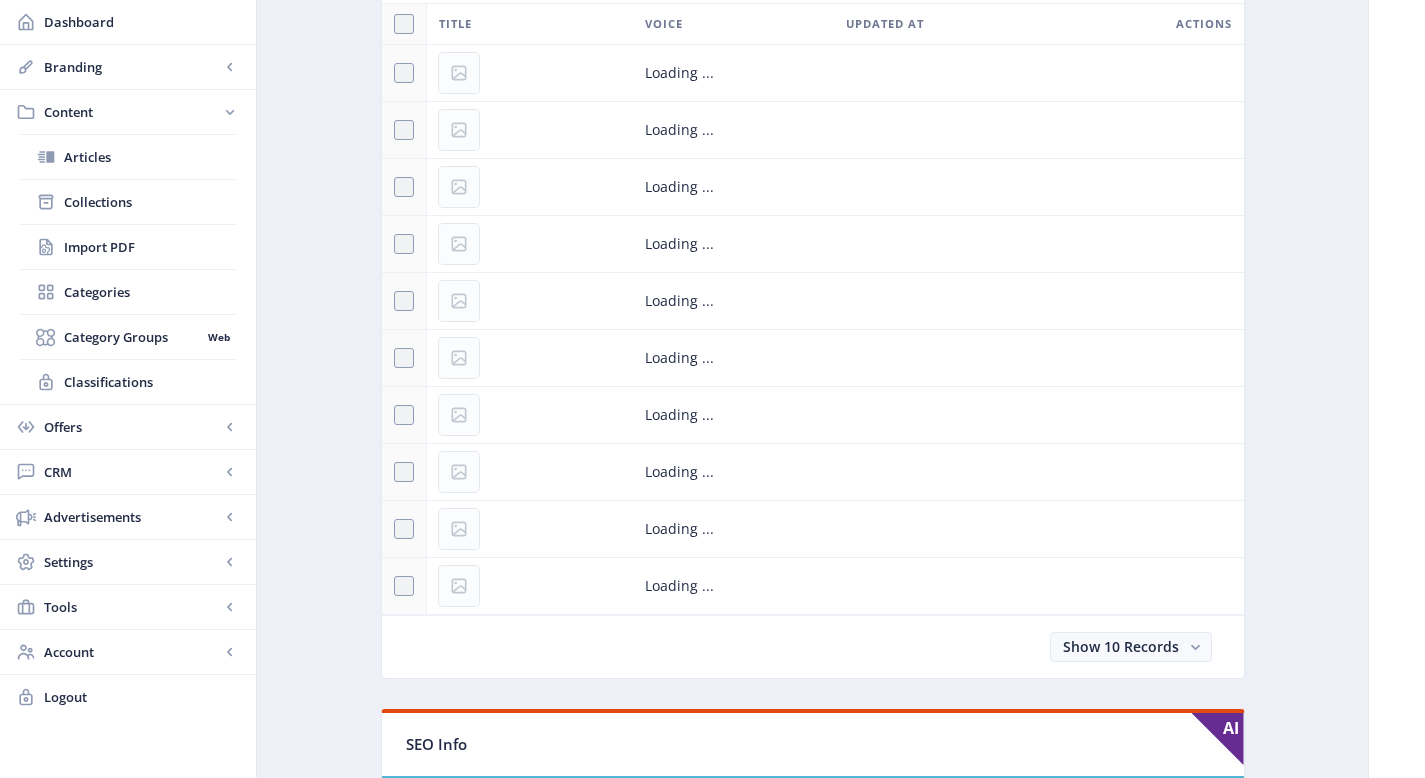 scroll, scrollTop: 0, scrollLeft: 0, axis: both 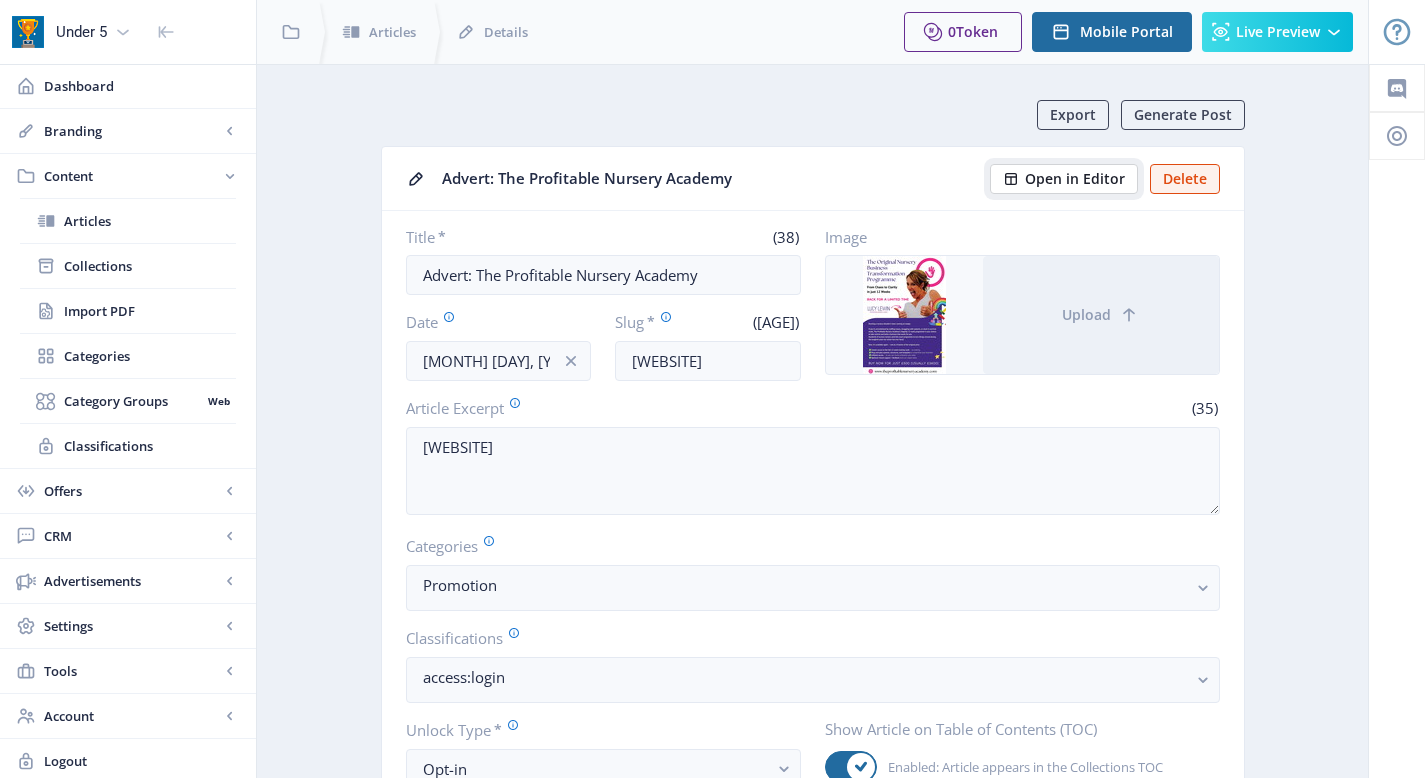 click on "Open in Editor" at bounding box center [1075, 179] 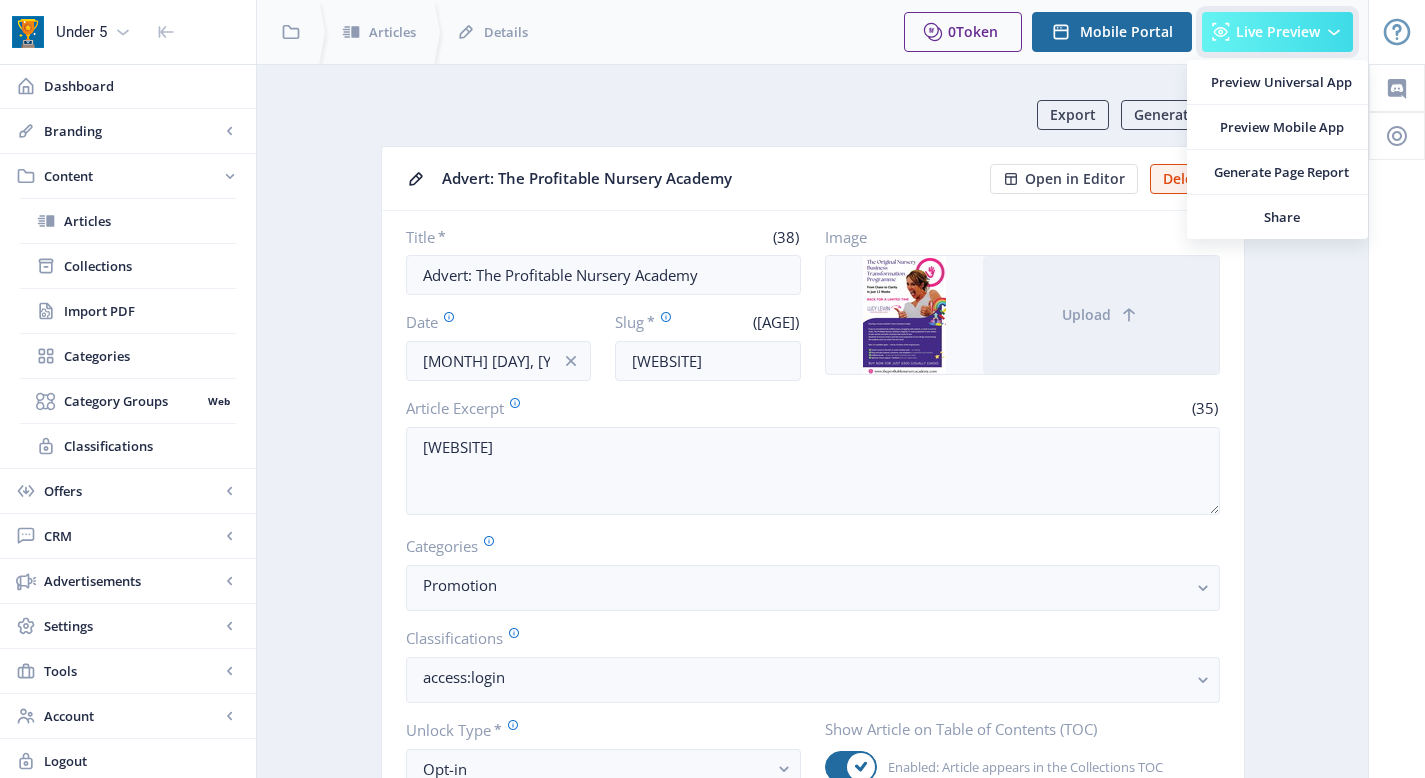 click on "Live Preview" at bounding box center (1278, 32) 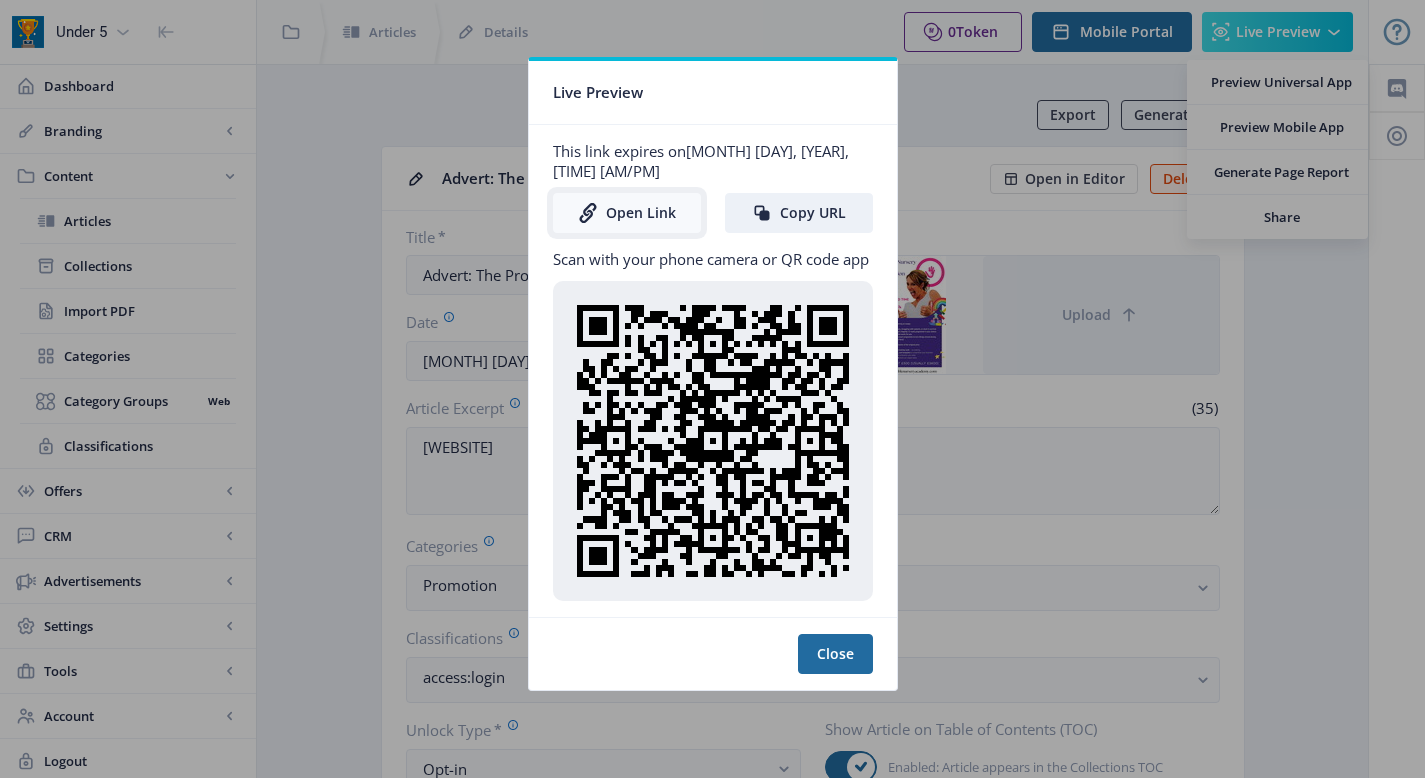 click on "Open Link" at bounding box center [627, 213] 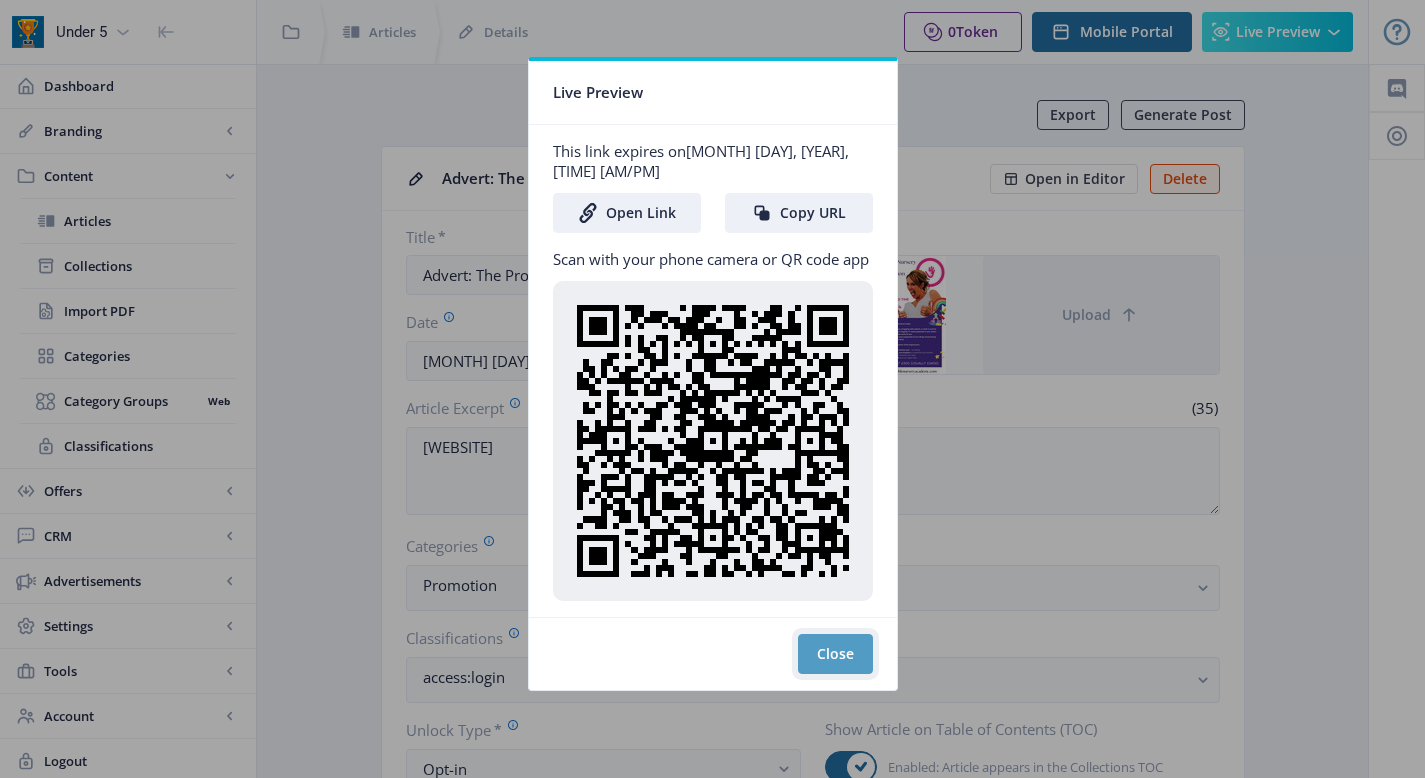 click on "Close" at bounding box center [835, 654] 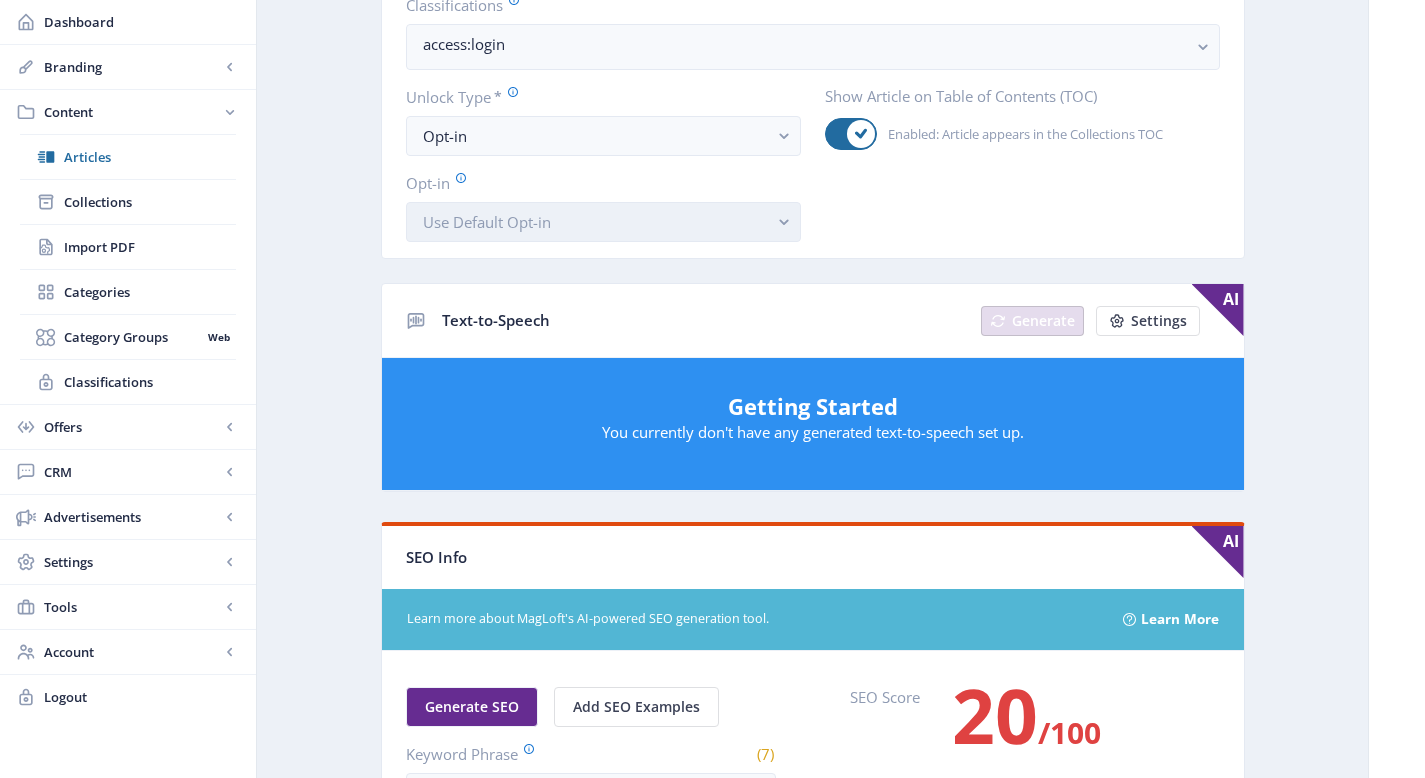 scroll, scrollTop: 34, scrollLeft: 0, axis: vertical 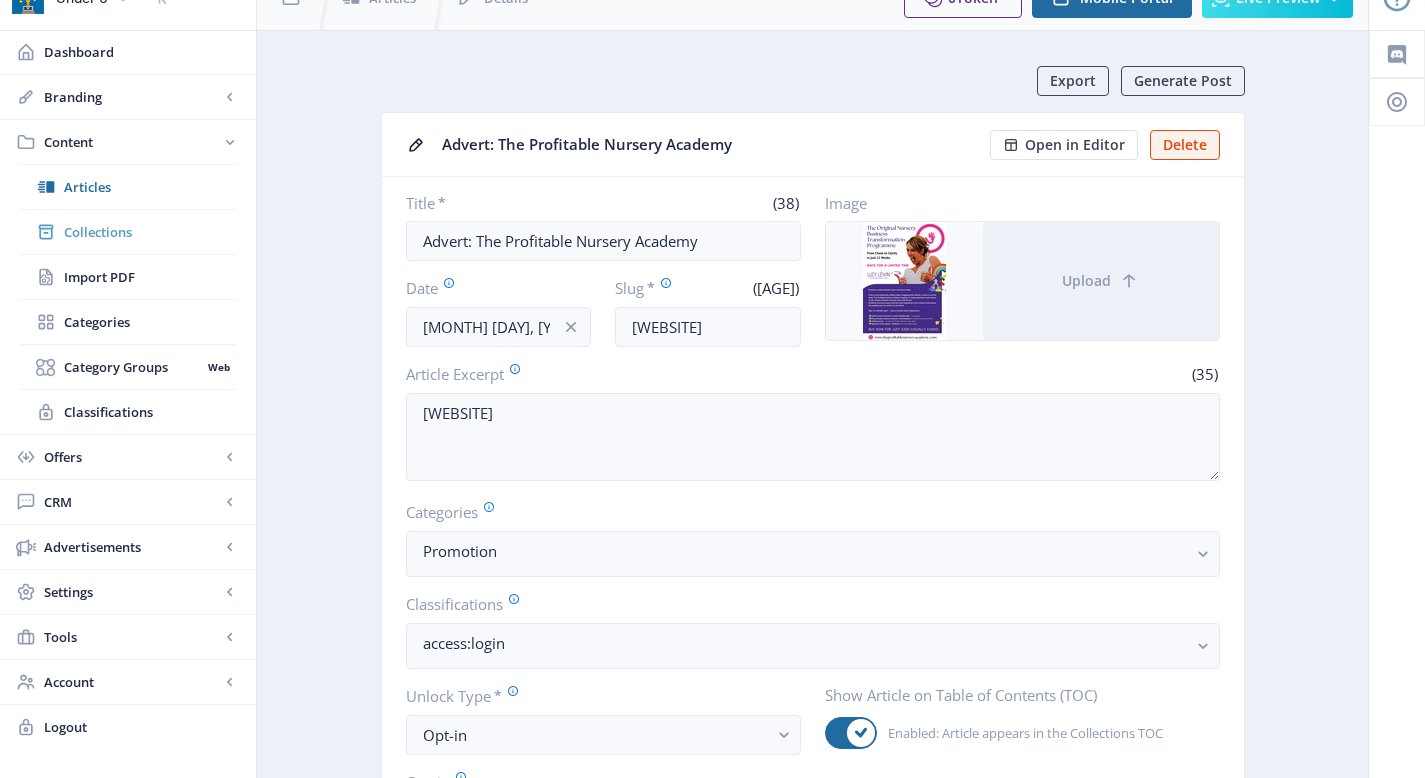 click on "Collections" at bounding box center [150, 232] 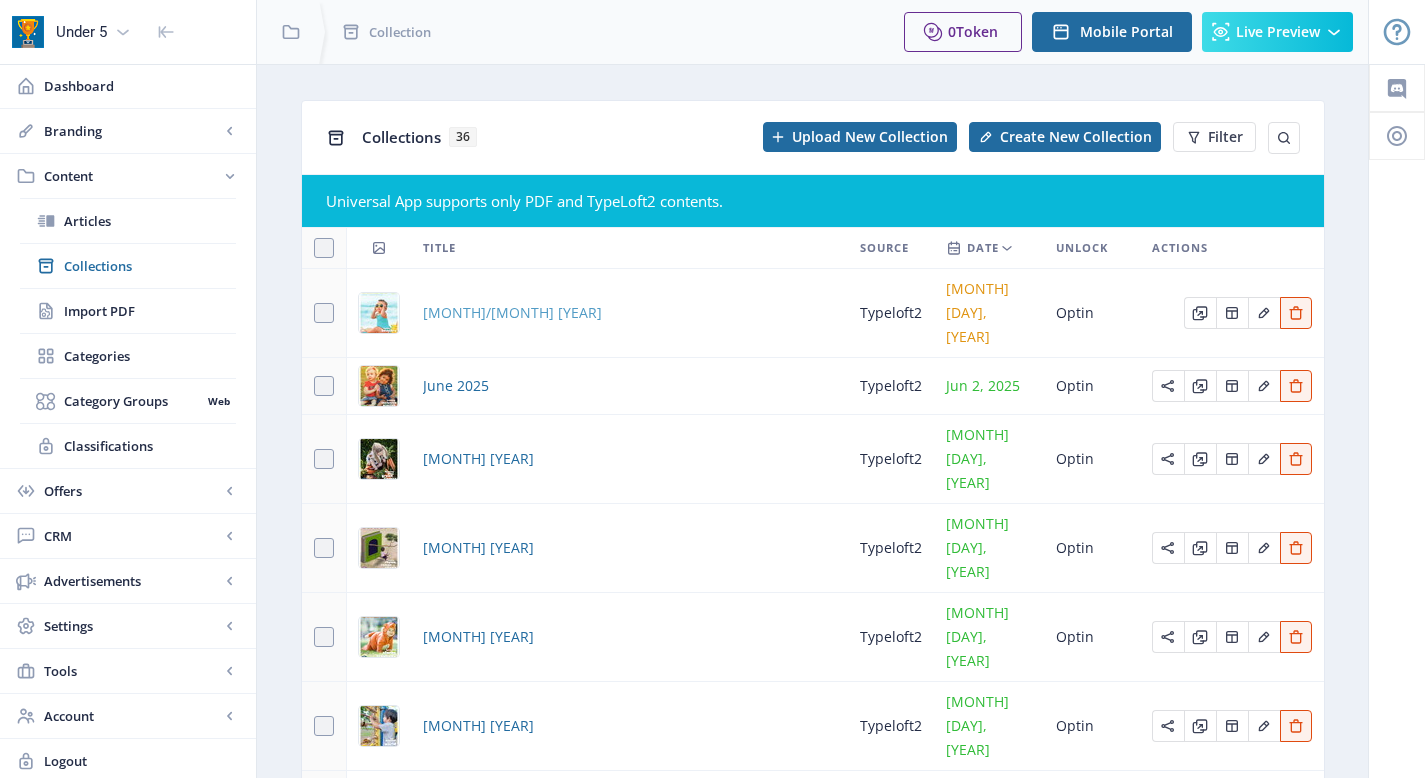 click on "[MONTH]/[MONTH] [YEAR]" at bounding box center [512, 313] 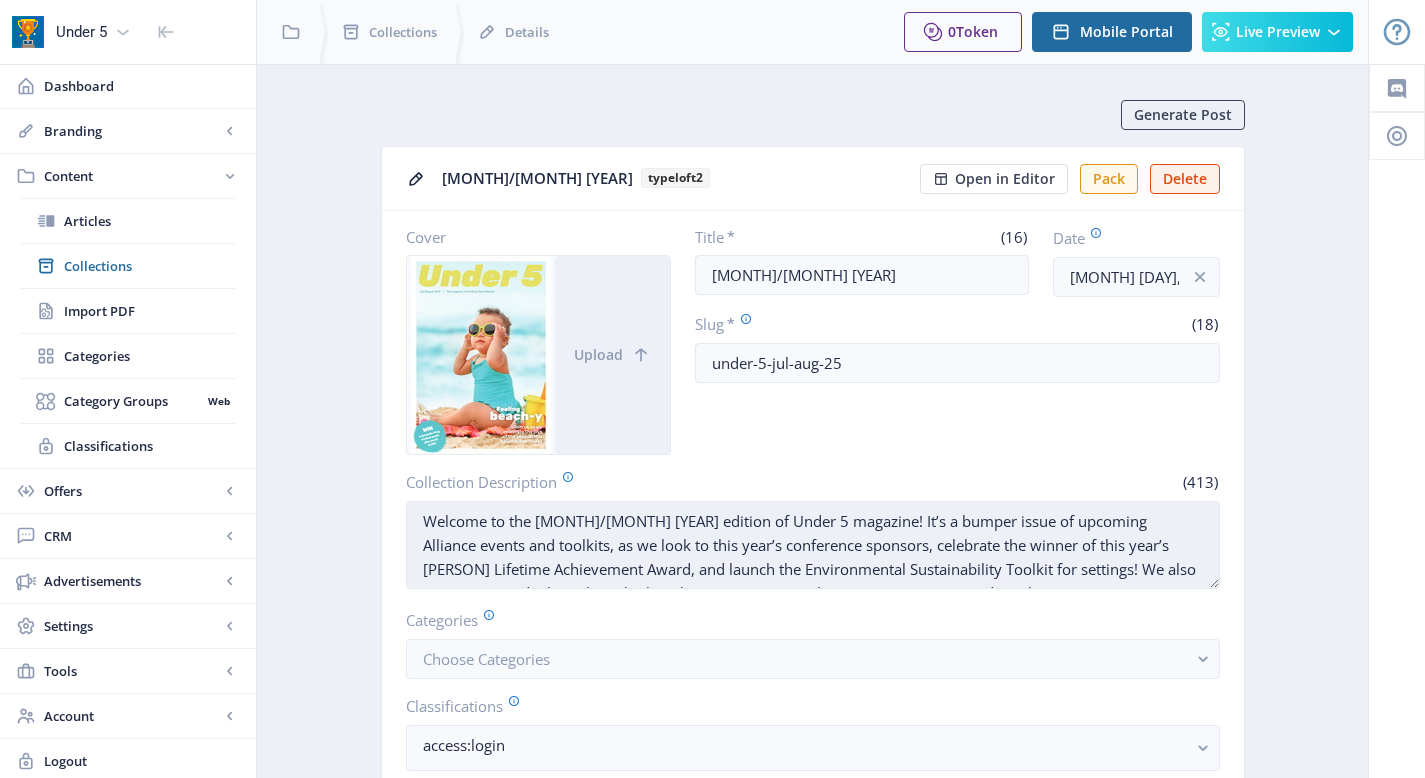 scroll, scrollTop: 24, scrollLeft: 0, axis: vertical 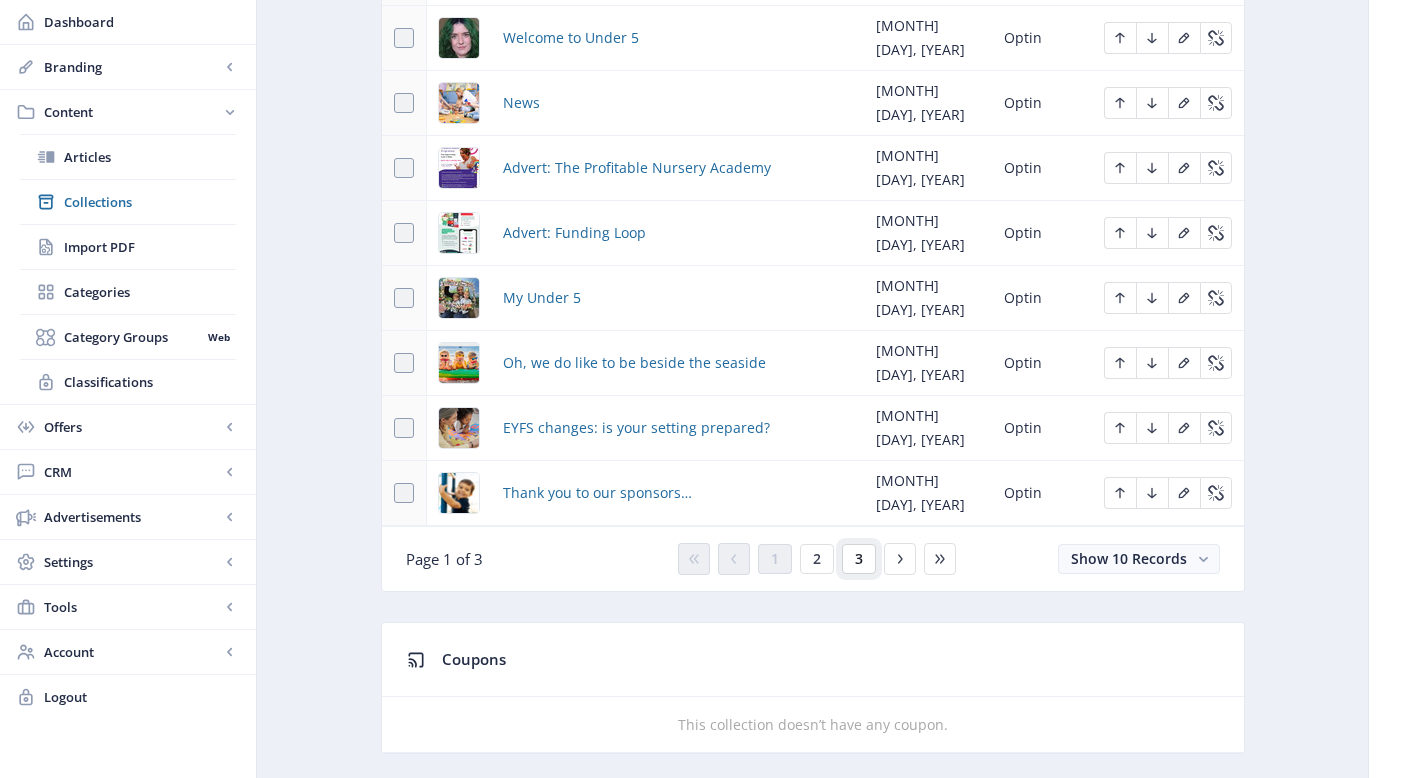 click on "3" at bounding box center [775, 559] 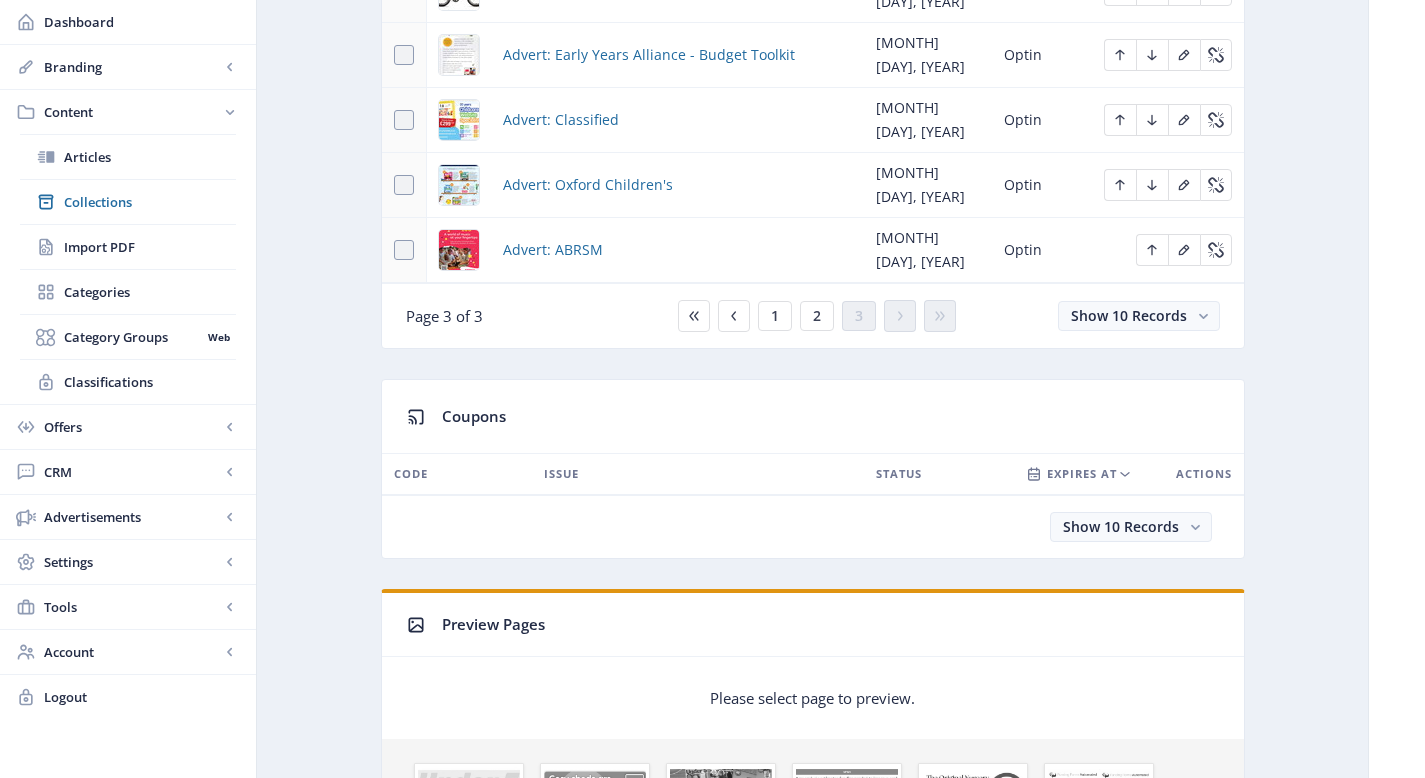 scroll, scrollTop: 1109, scrollLeft: 0, axis: vertical 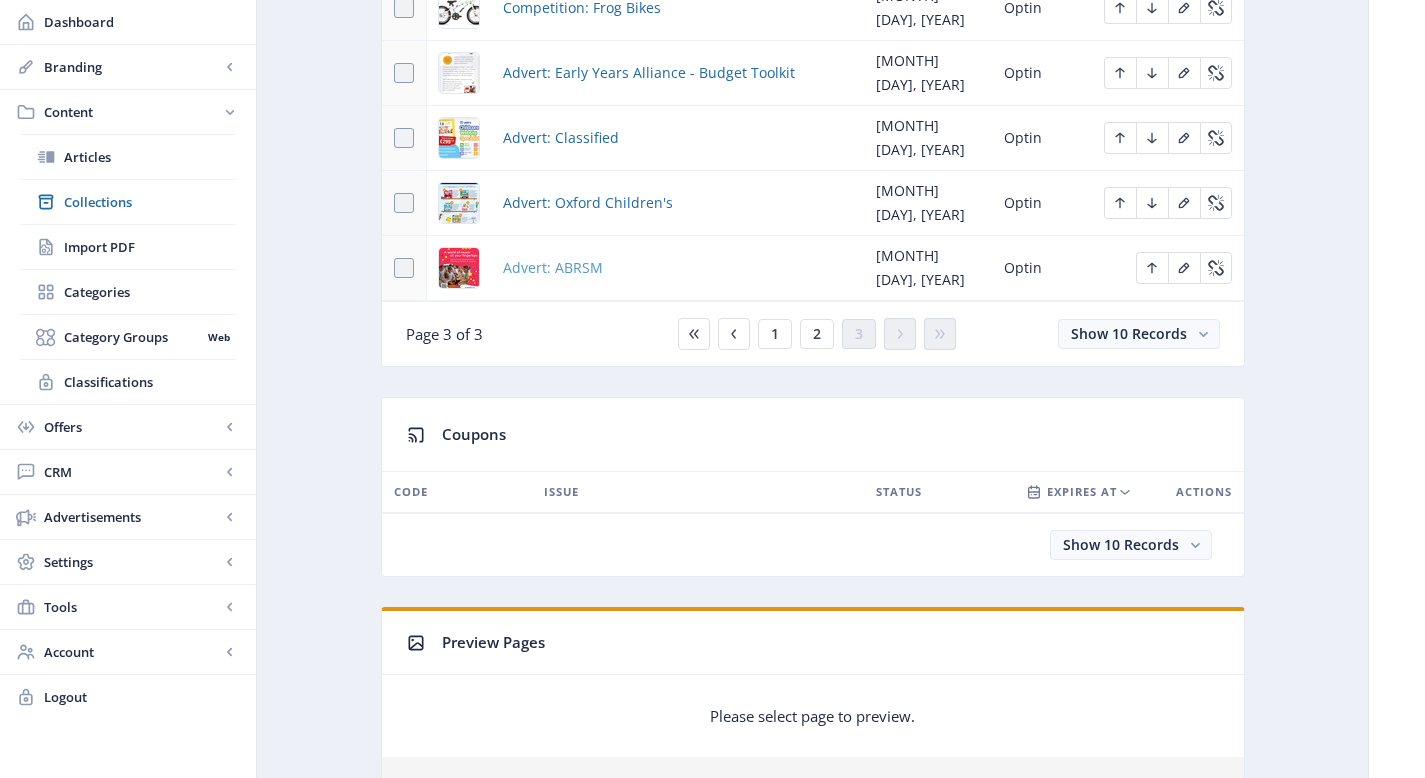 click on "Advert: ABRSM" at bounding box center [553, 268] 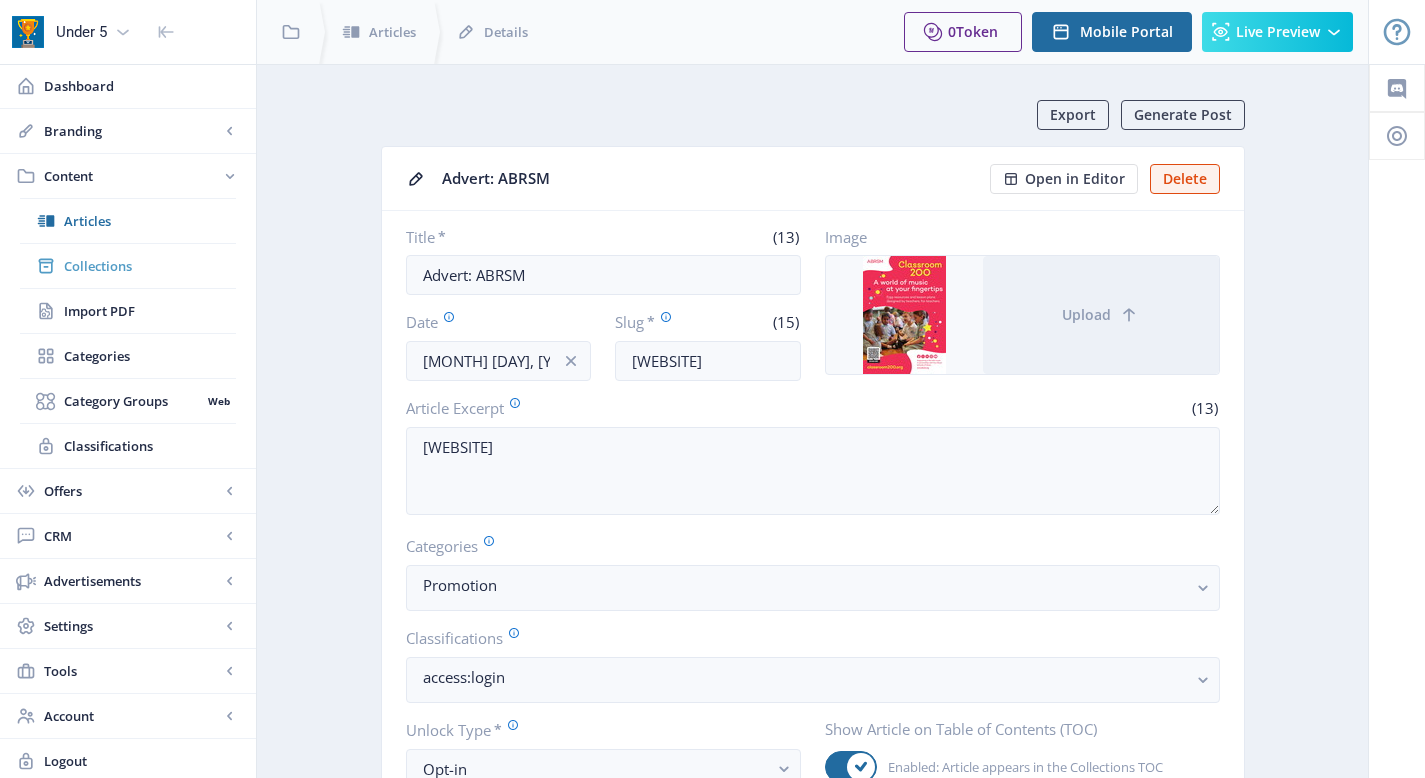 click on "Collections" at bounding box center [150, 266] 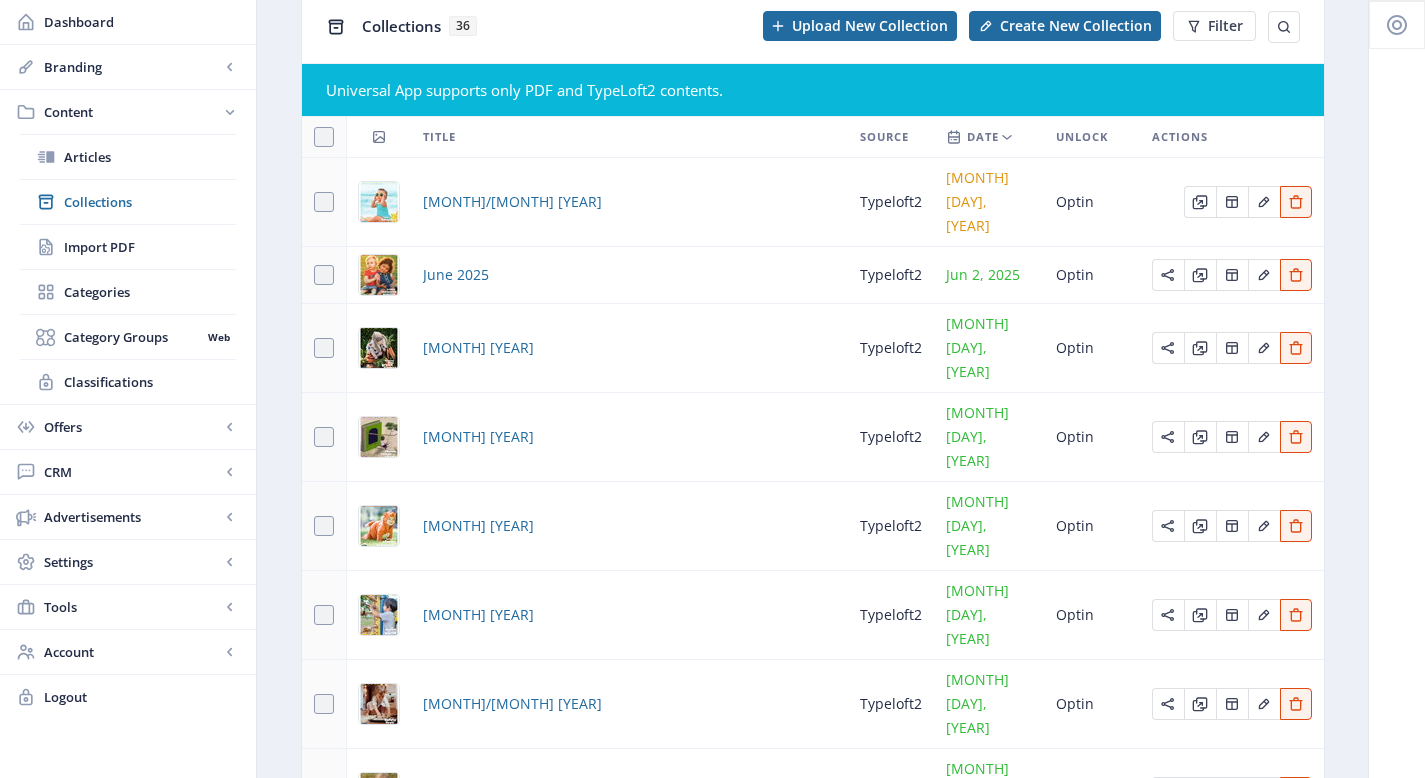scroll, scrollTop: 115, scrollLeft: 0, axis: vertical 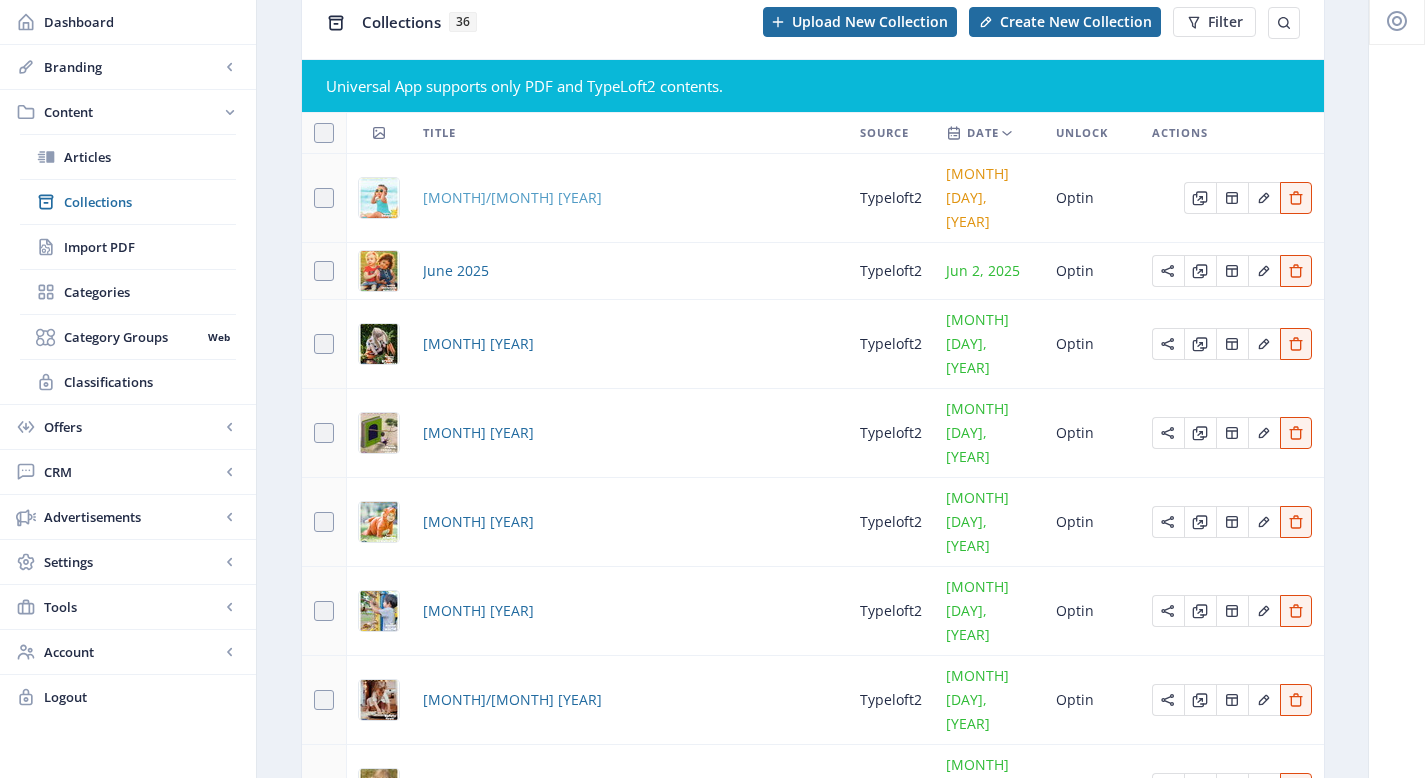 click on "[MONTH]/[MONTH] [YEAR]" at bounding box center (512, 198) 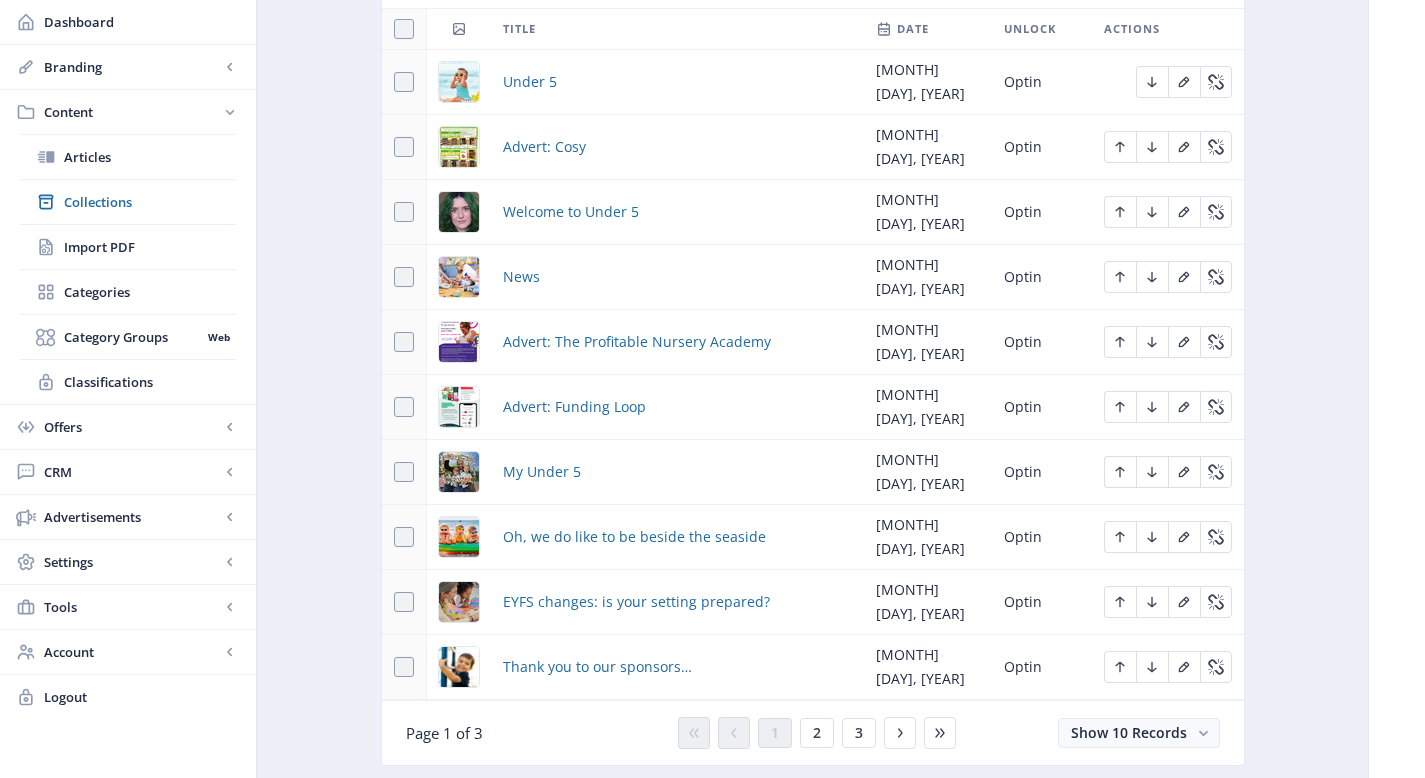 scroll, scrollTop: 983, scrollLeft: 0, axis: vertical 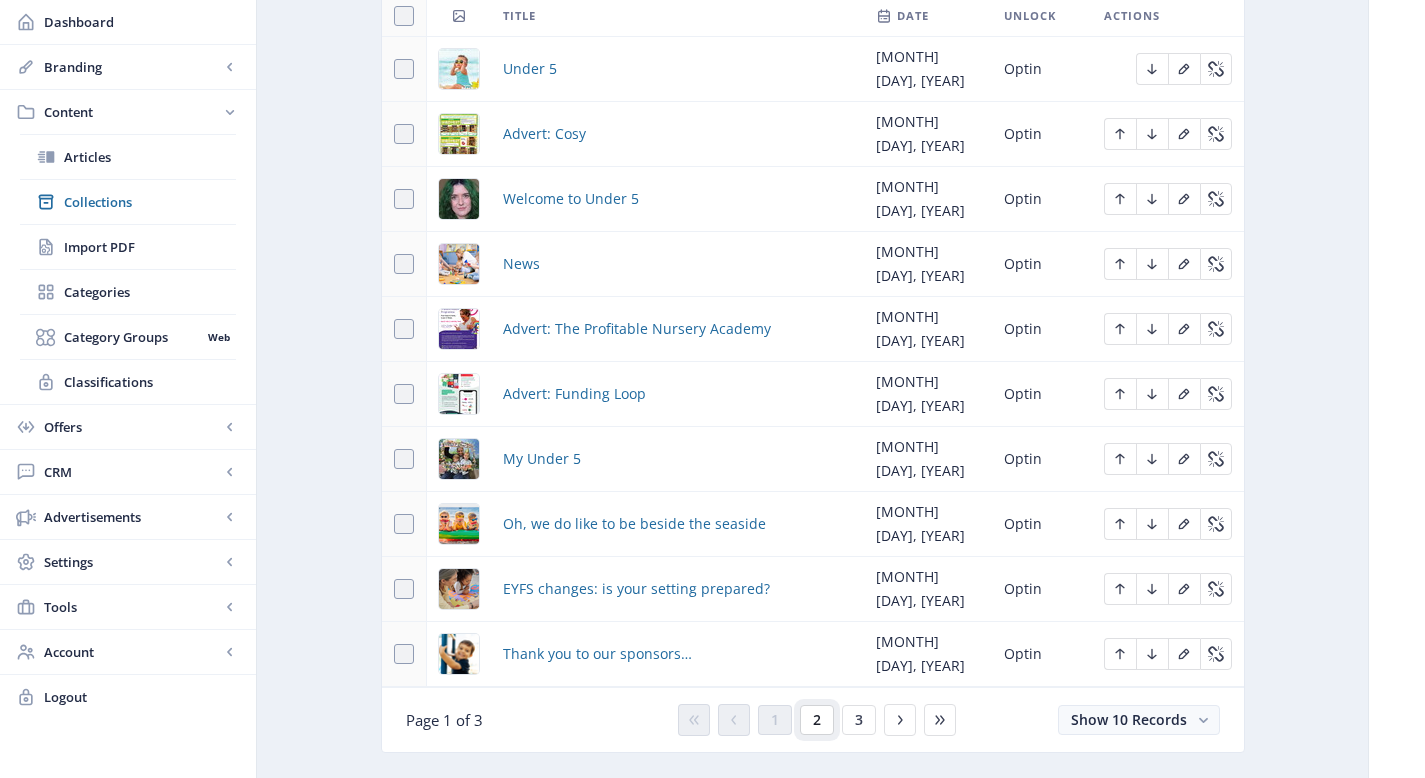 click on "2" at bounding box center (775, 720) 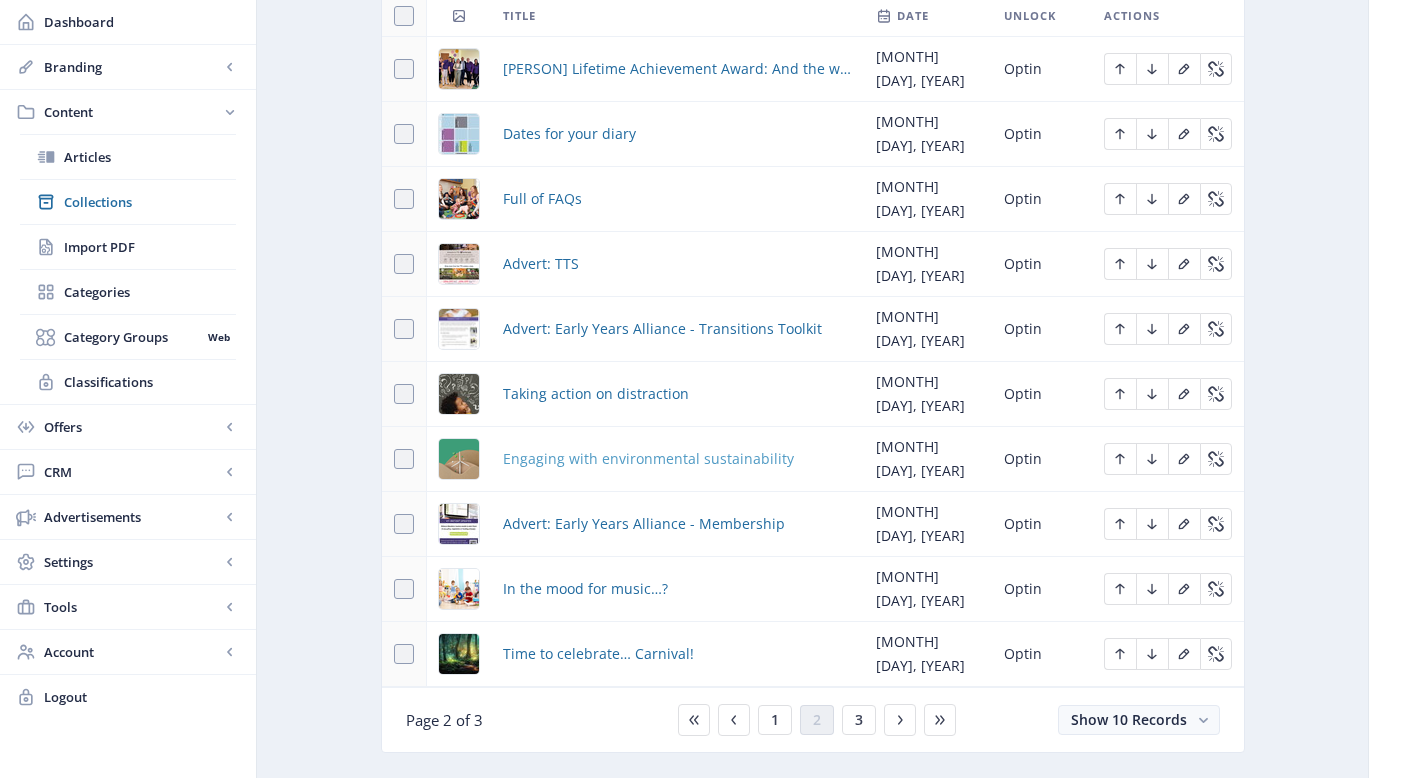 click on "Engaging with environmental sustainability" at bounding box center [648, 459] 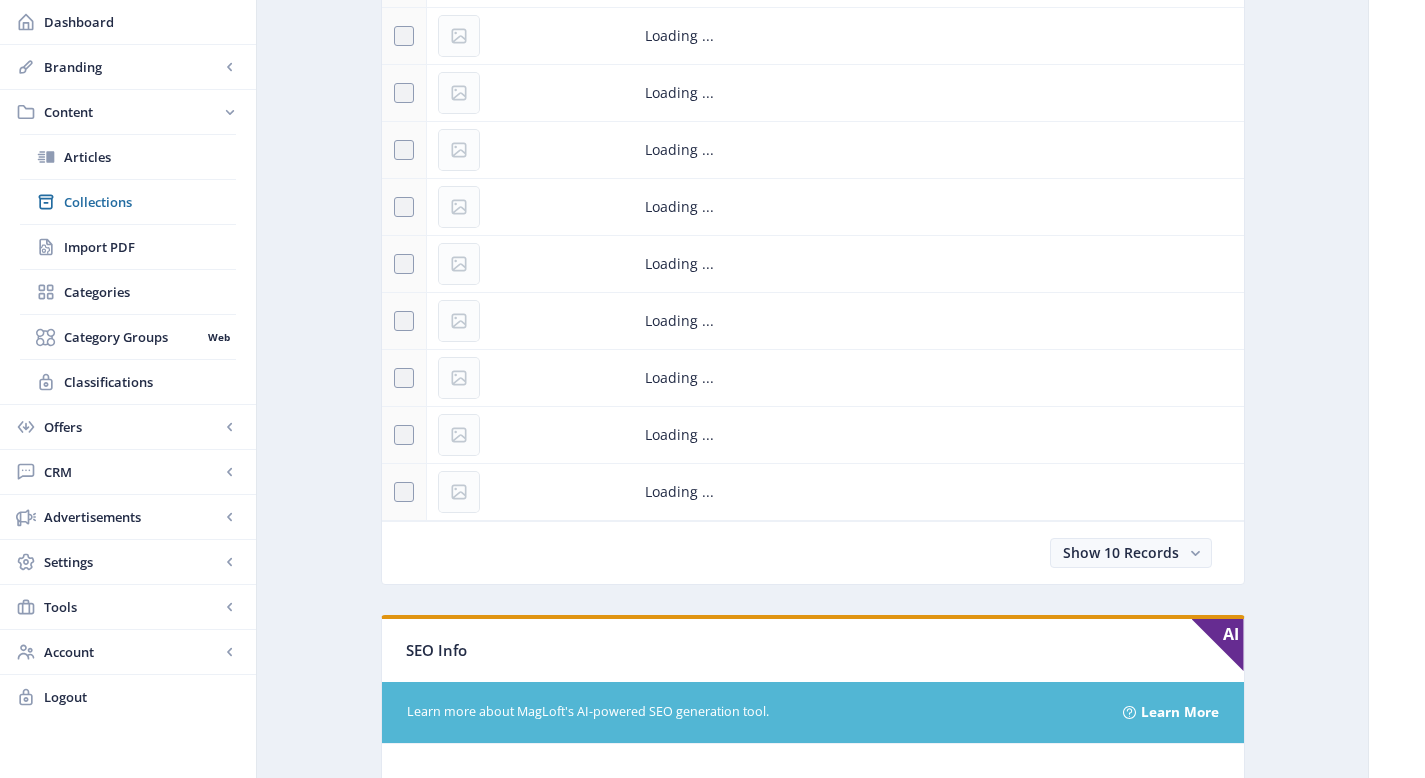 scroll, scrollTop: 0, scrollLeft: 0, axis: both 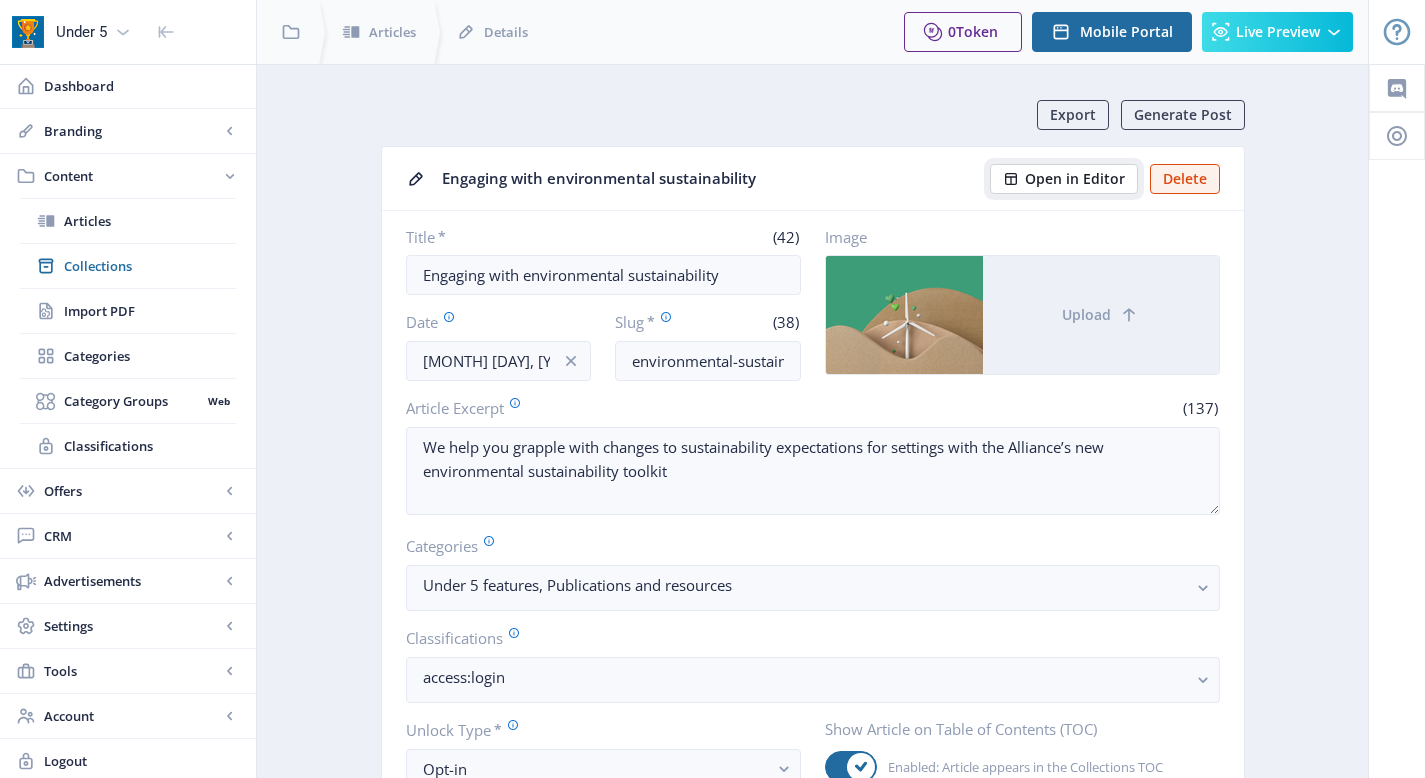 click on "Open in Editor" at bounding box center (1075, 179) 